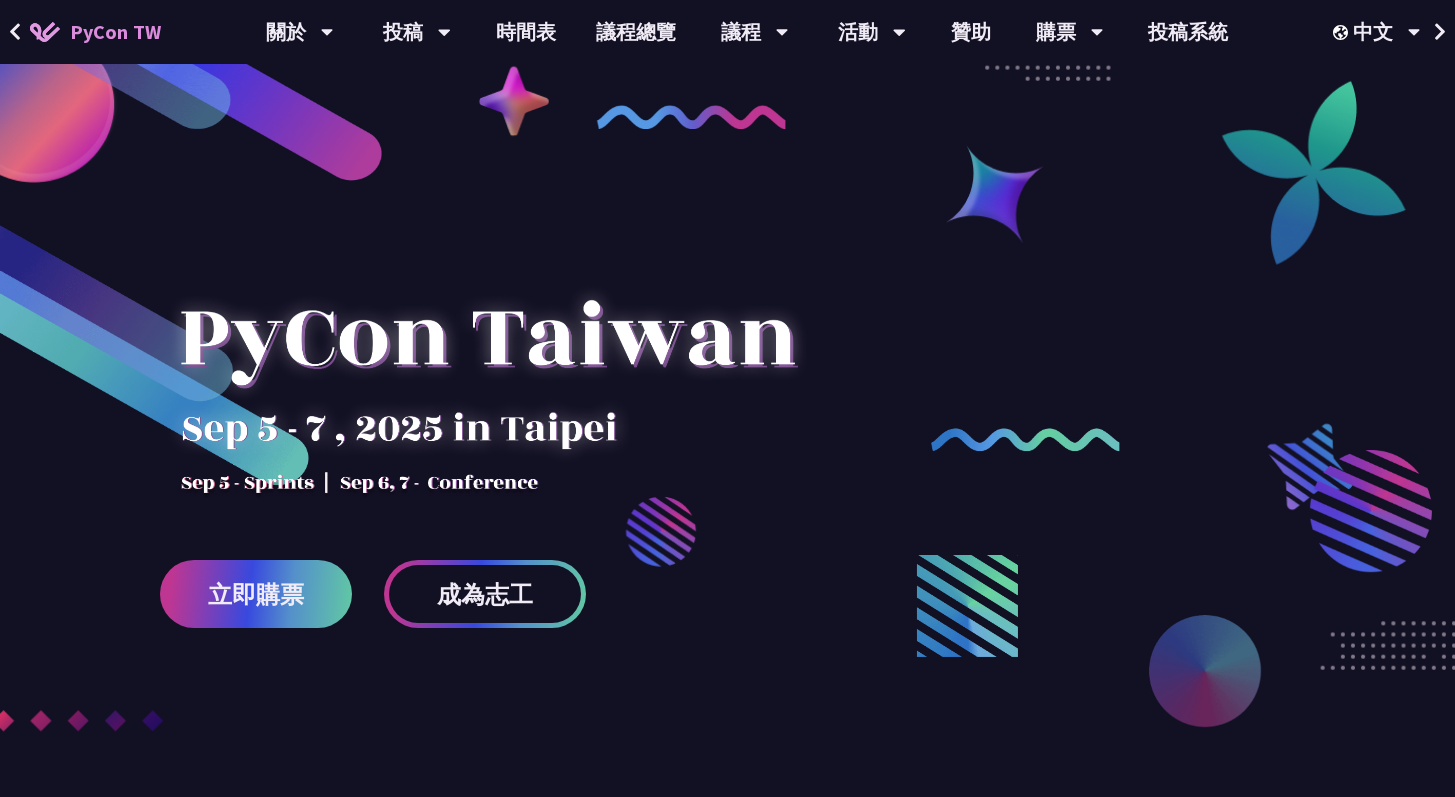 scroll, scrollTop: 0, scrollLeft: 0, axis: both 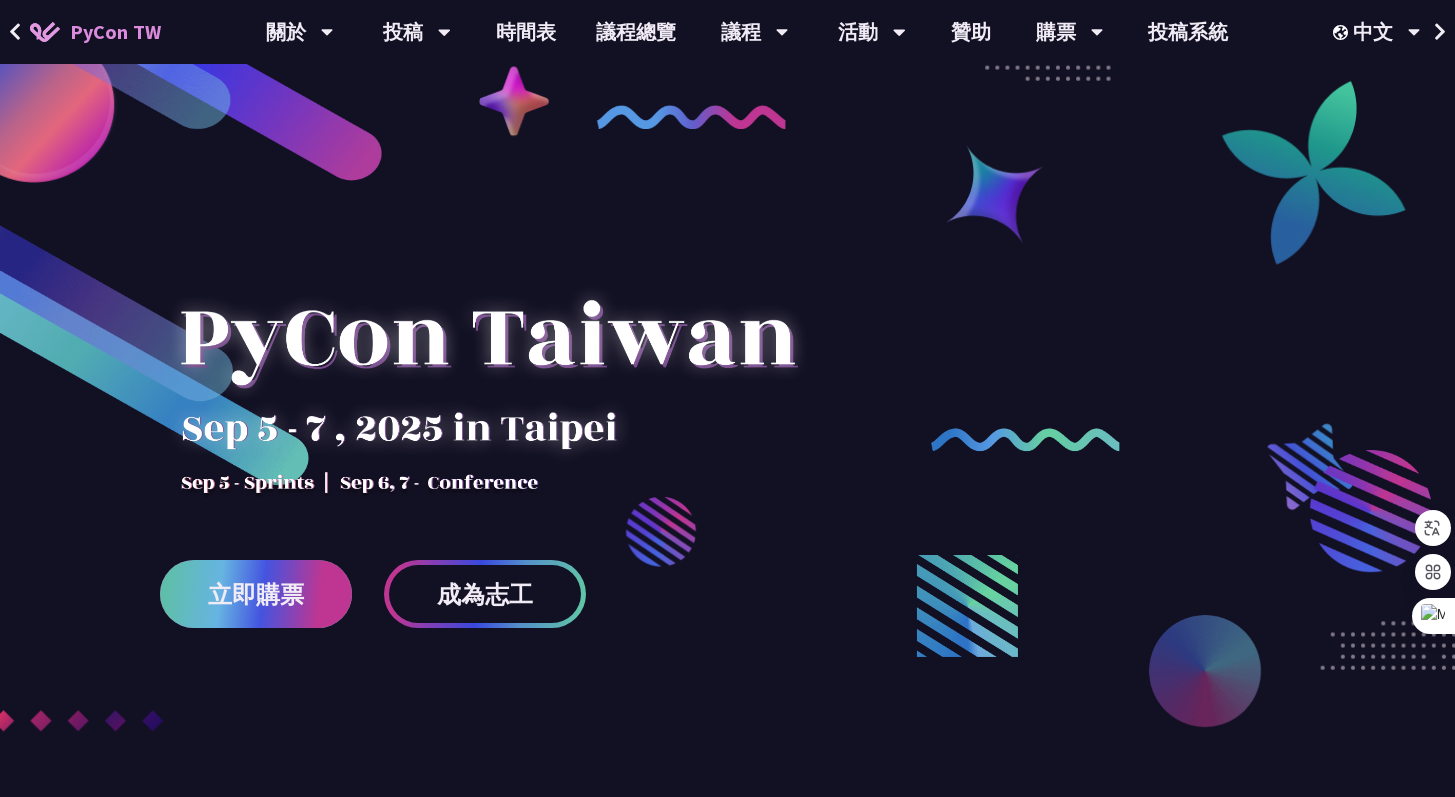 click on "立即購票" at bounding box center (256, 594) 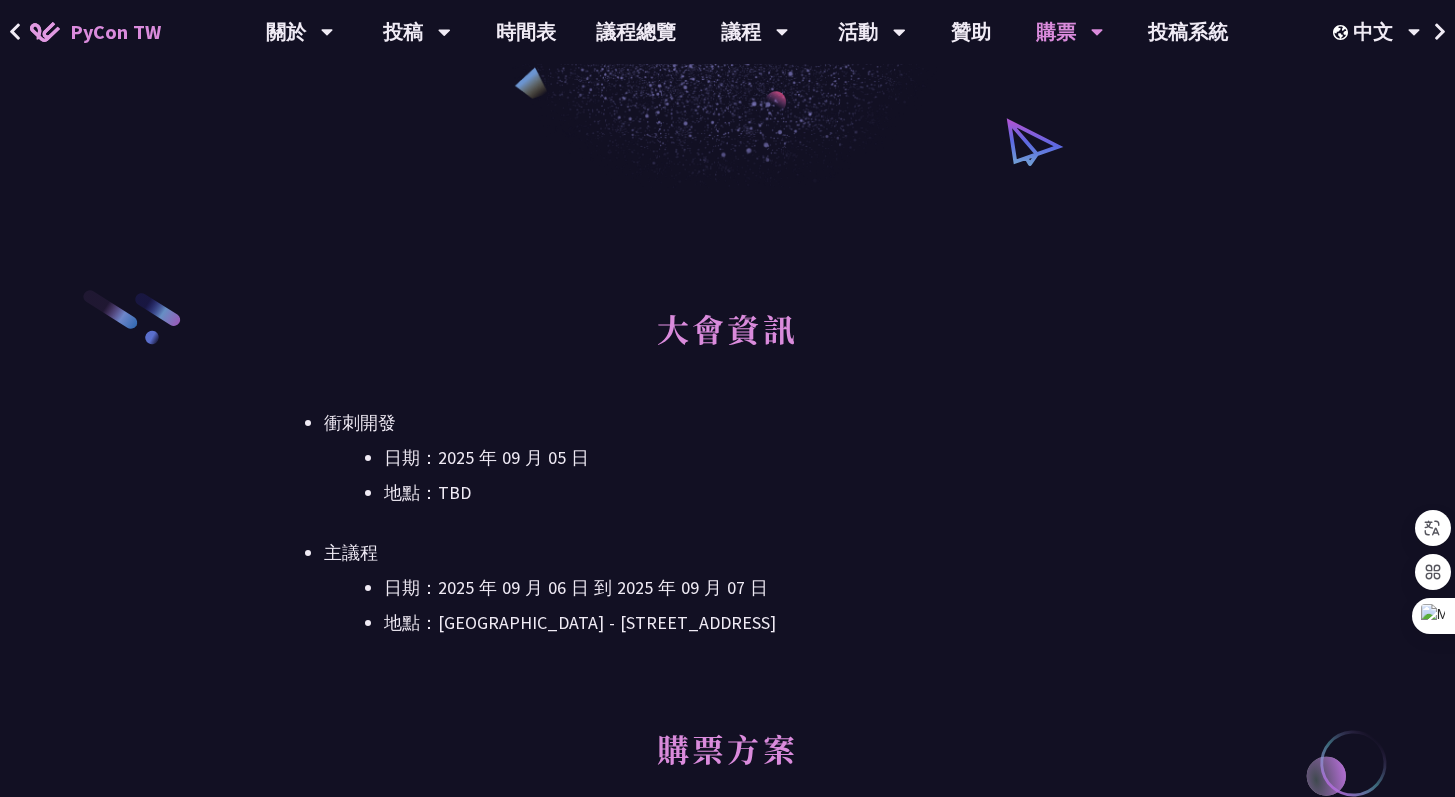 scroll, scrollTop: 0, scrollLeft: 0, axis: both 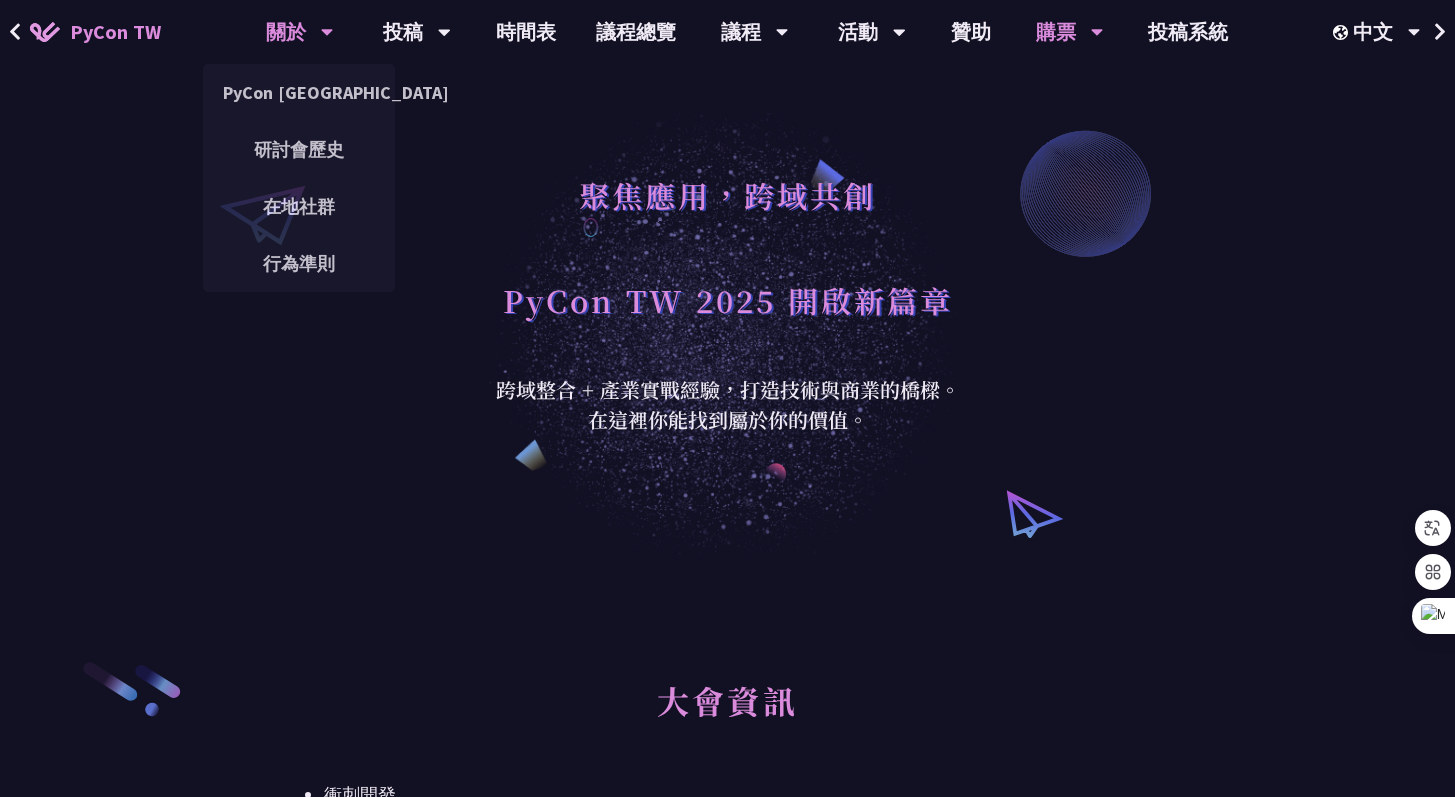 click on "關於" at bounding box center [300, 32] 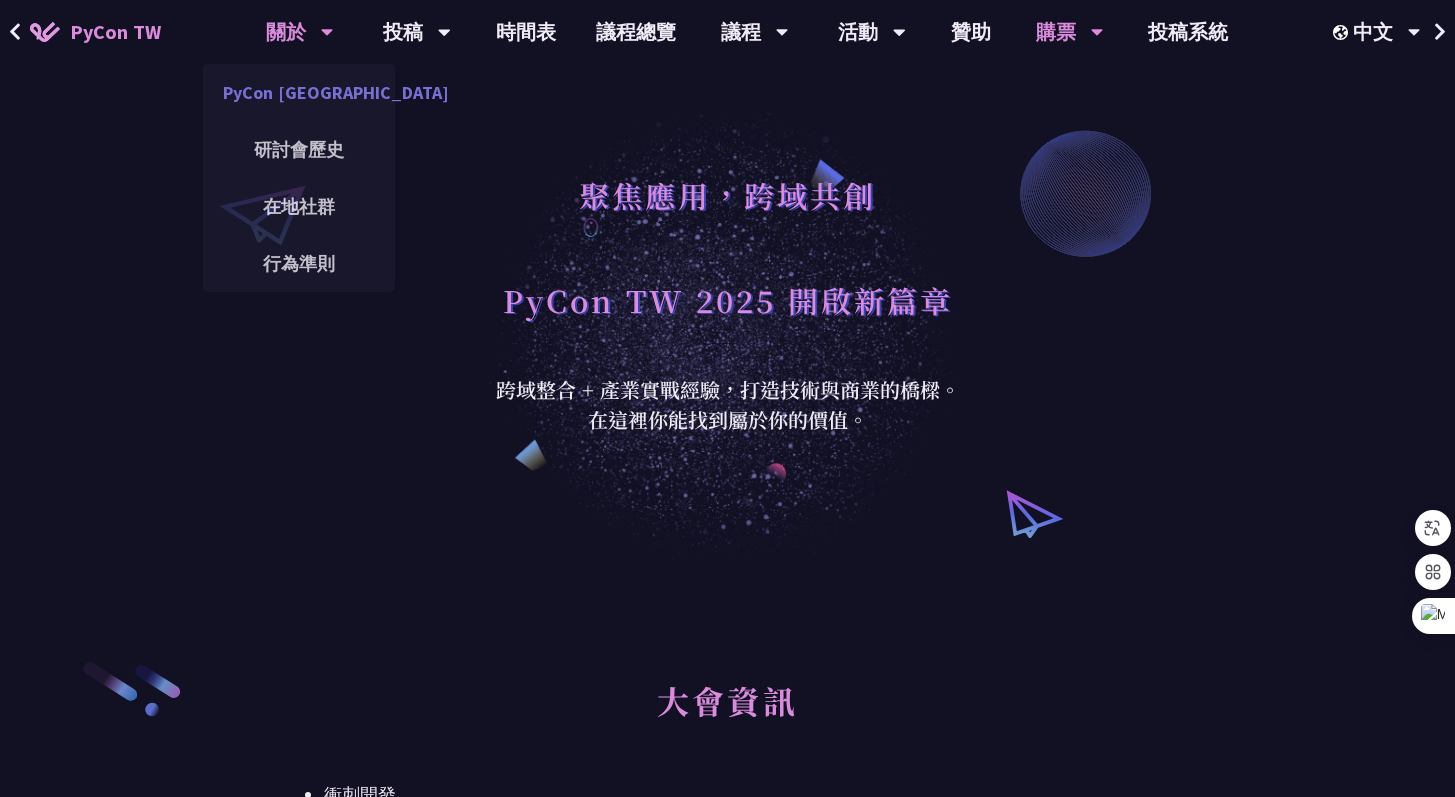 click on "PyCon [GEOGRAPHIC_DATA]" at bounding box center (299, 92) 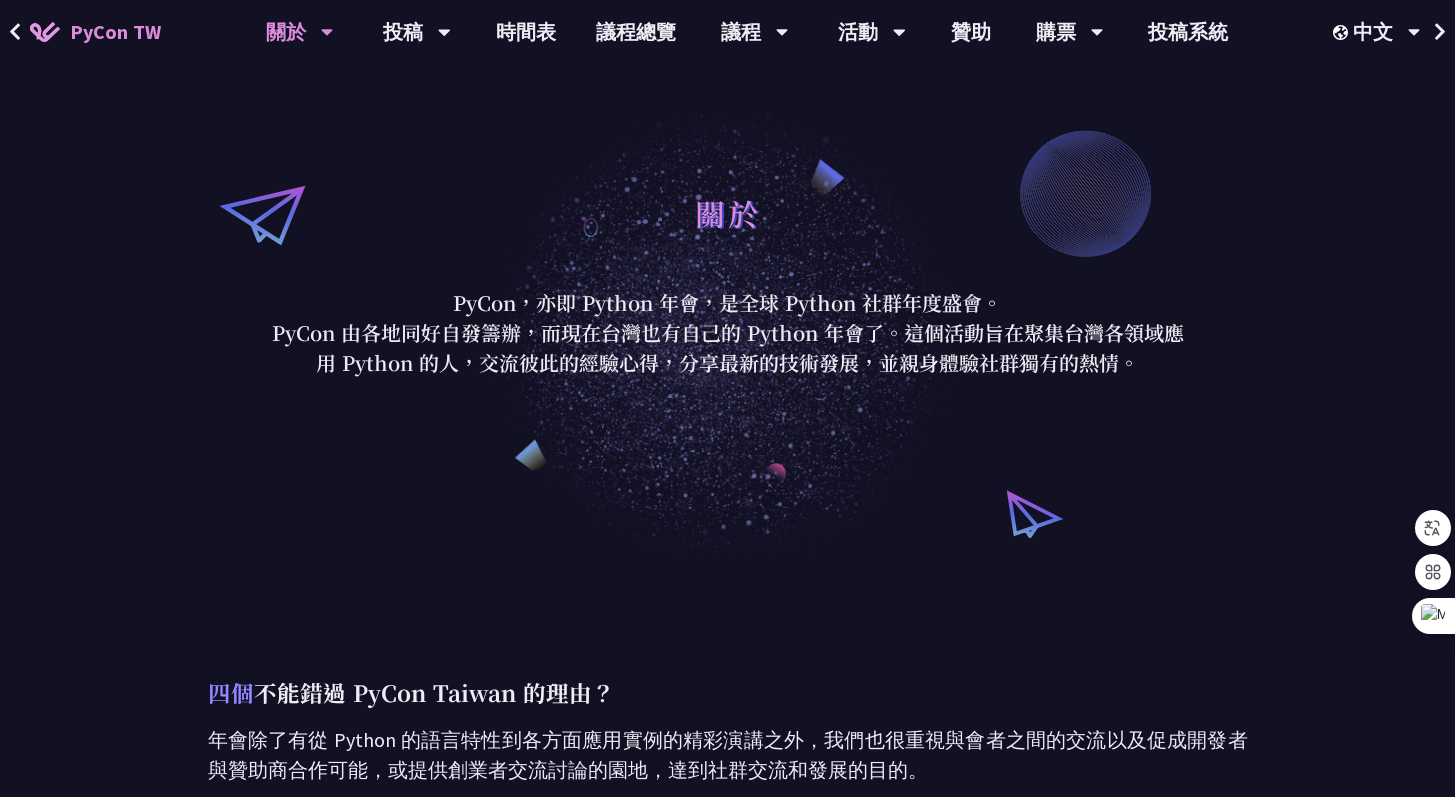 click on "PyCon TW" at bounding box center [115, 32] 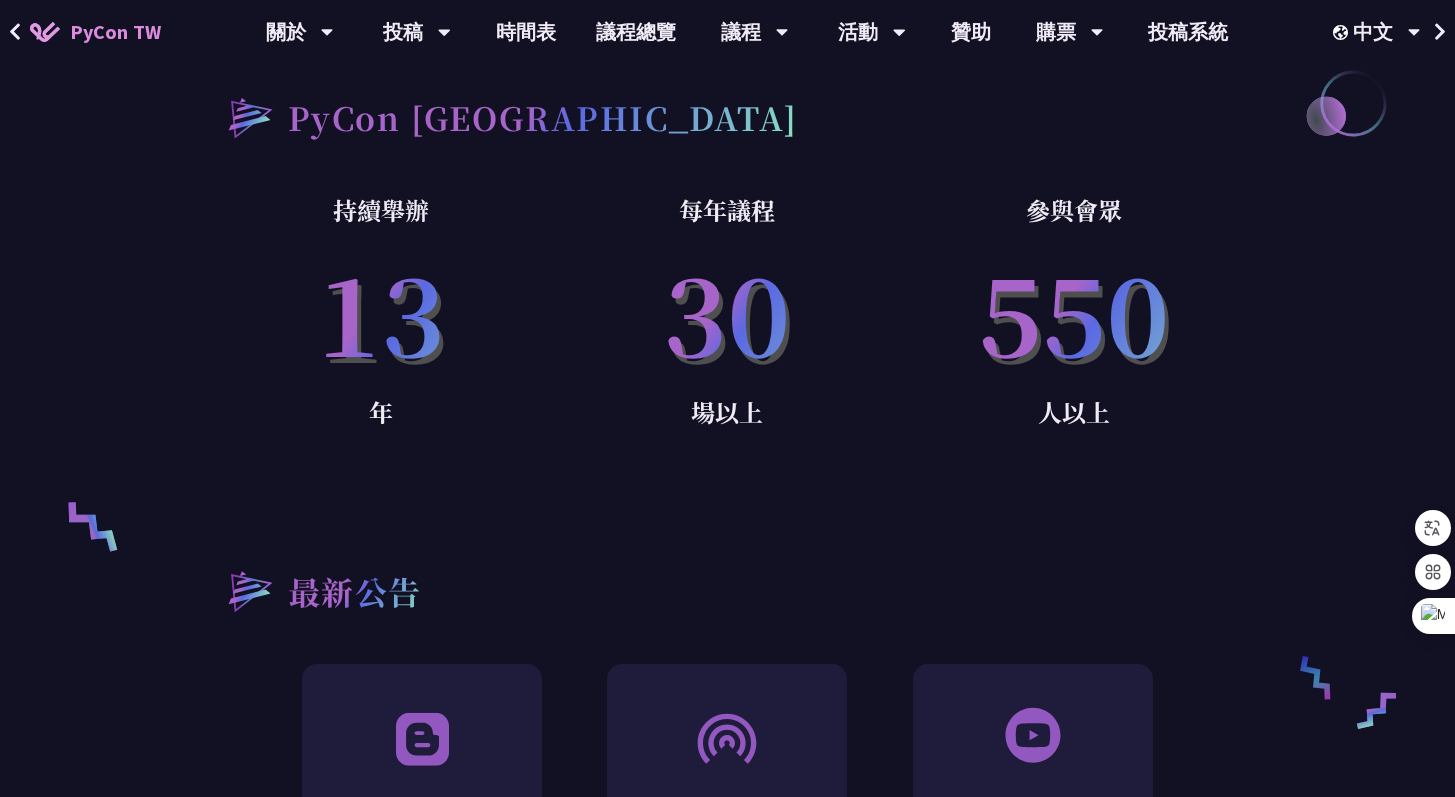 scroll, scrollTop: 1390, scrollLeft: 0, axis: vertical 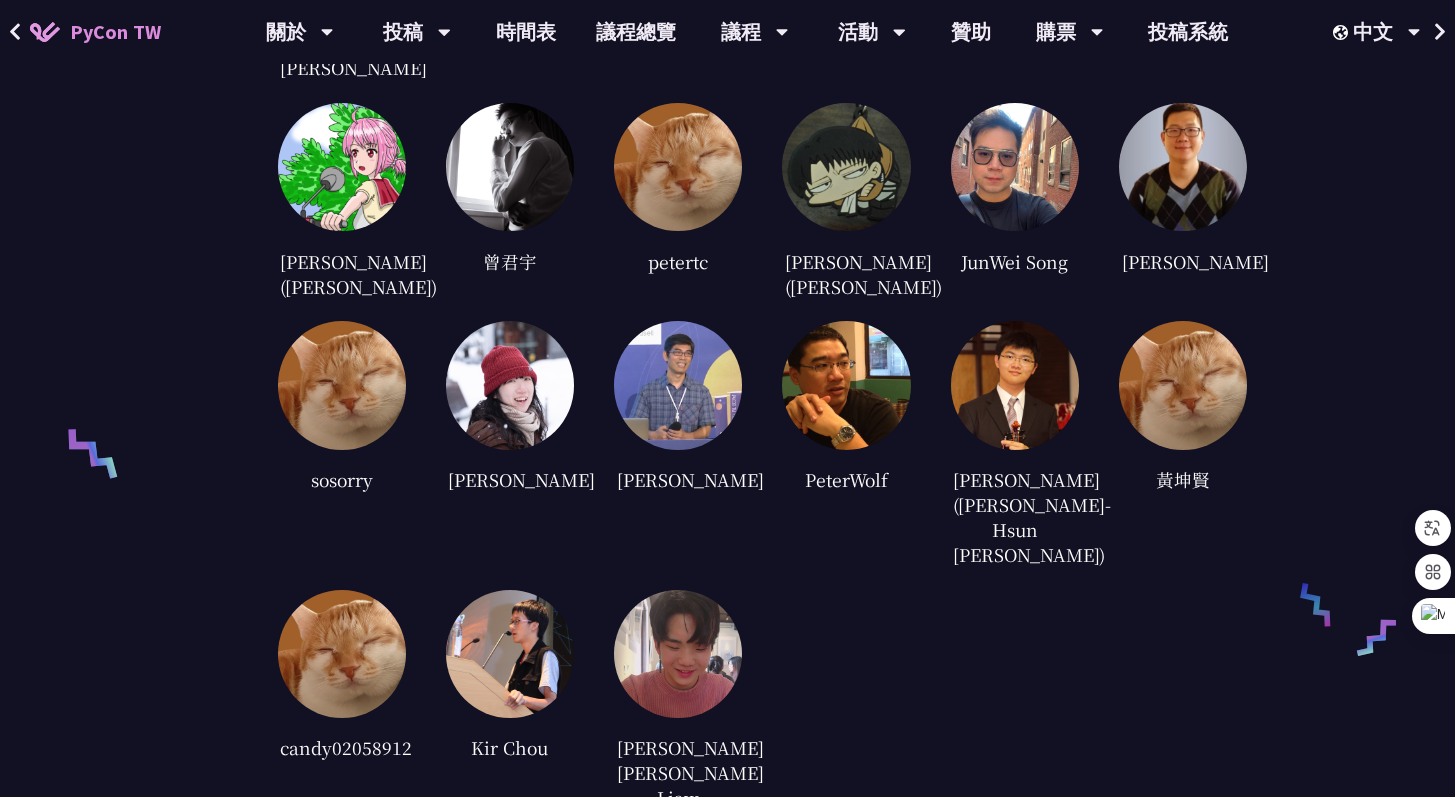 click at bounding box center (510, 385) 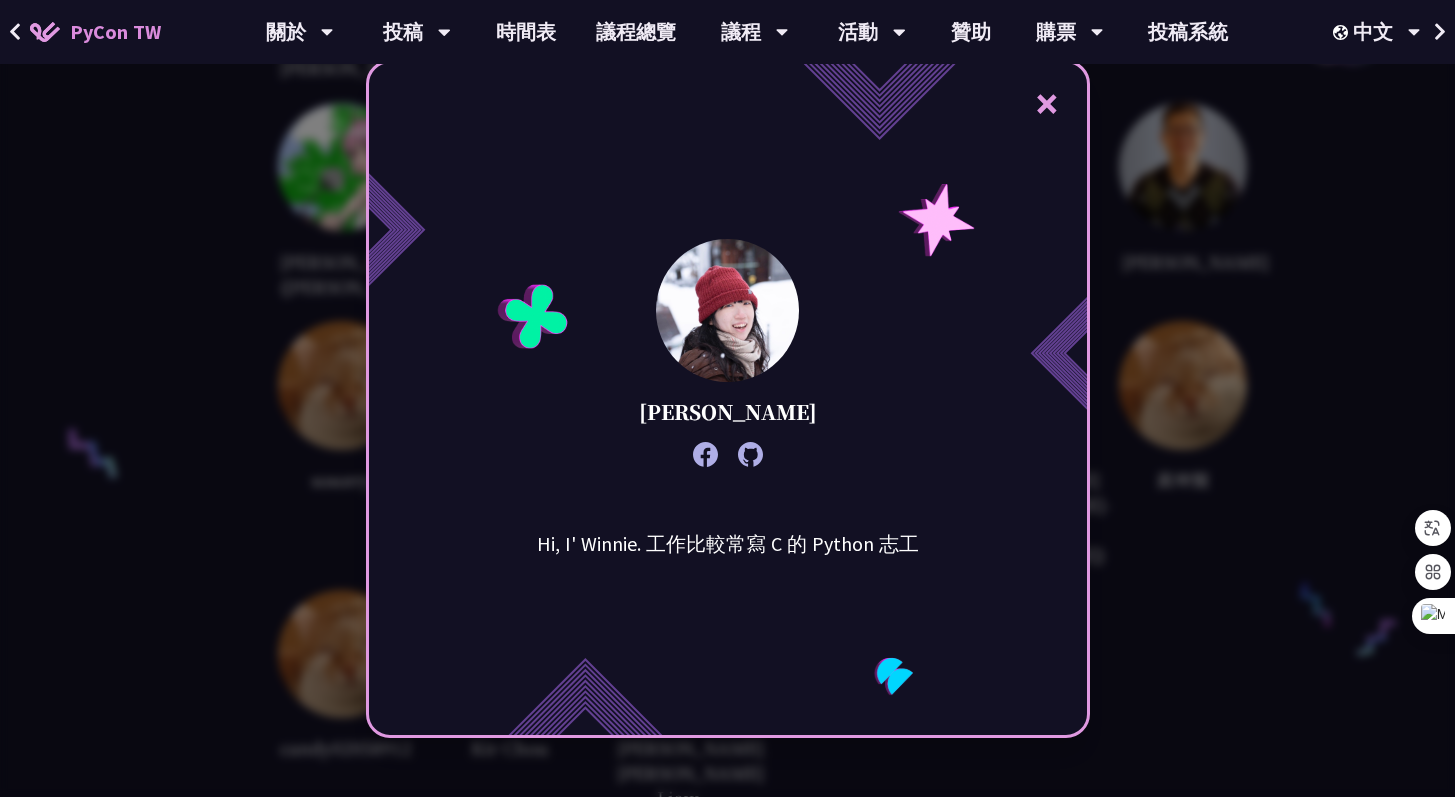 click on "×
Winnie Ke
Hi, I' Winnie.
工作比較常寫 C 的 Python 志工" at bounding box center [727, 398] 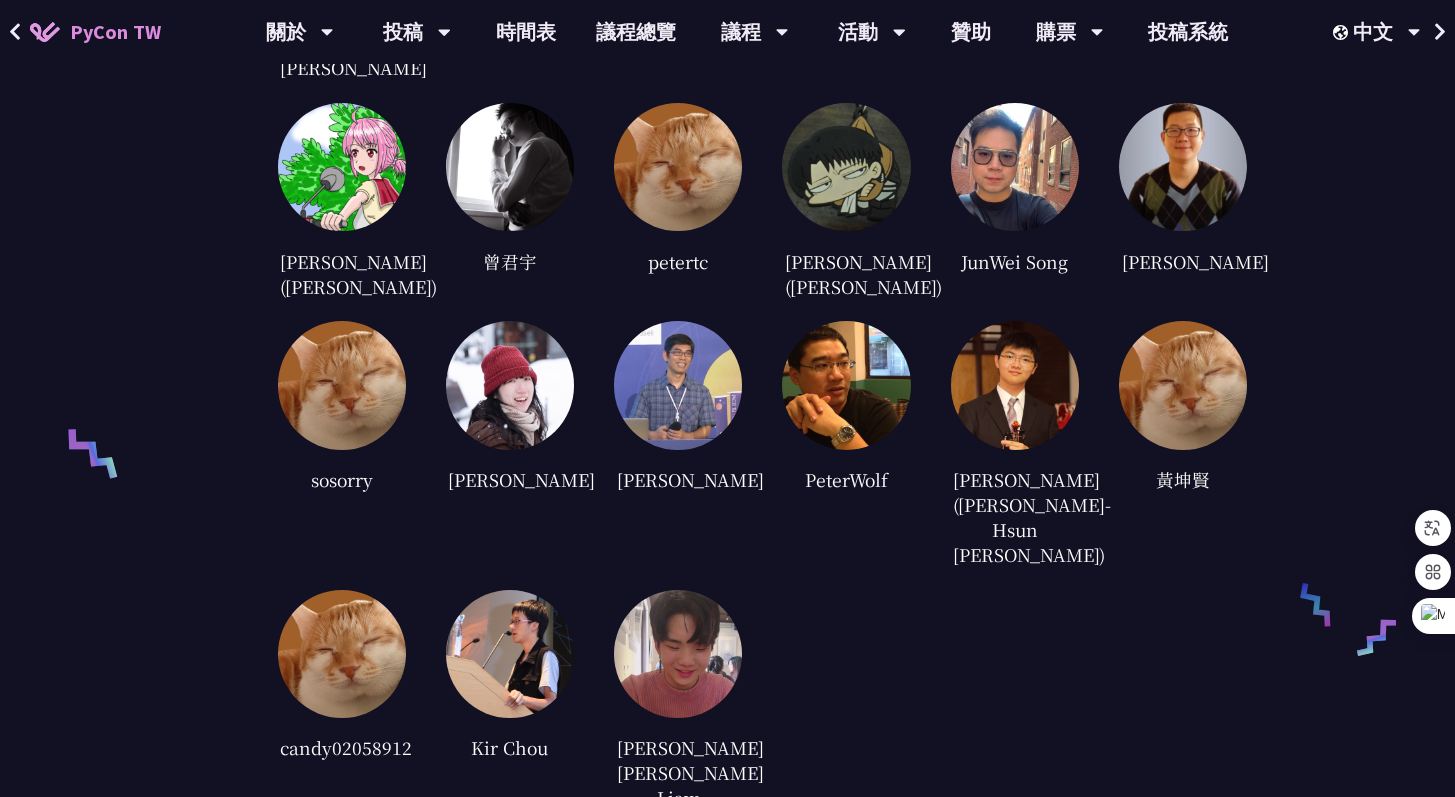click at bounding box center [510, 385] 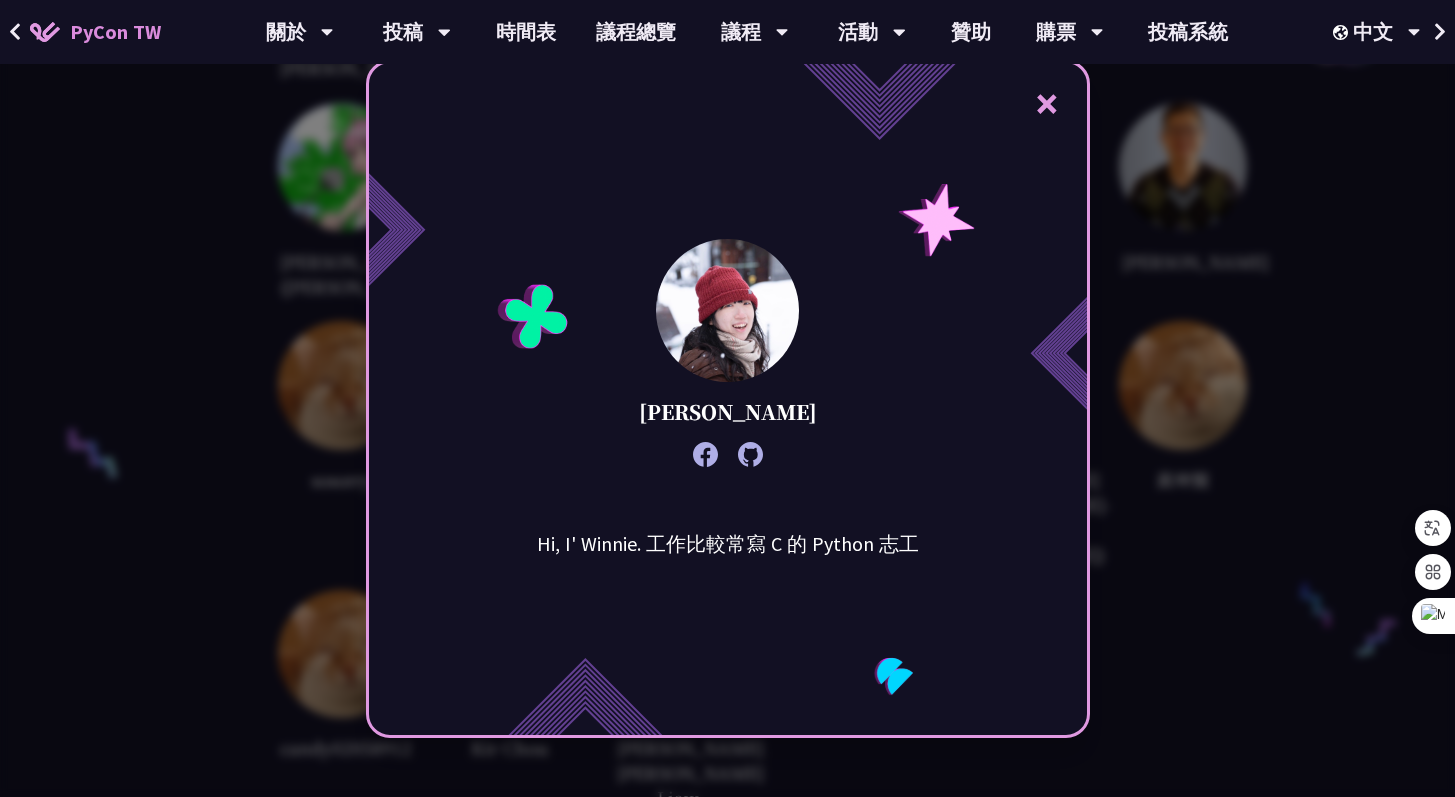 click 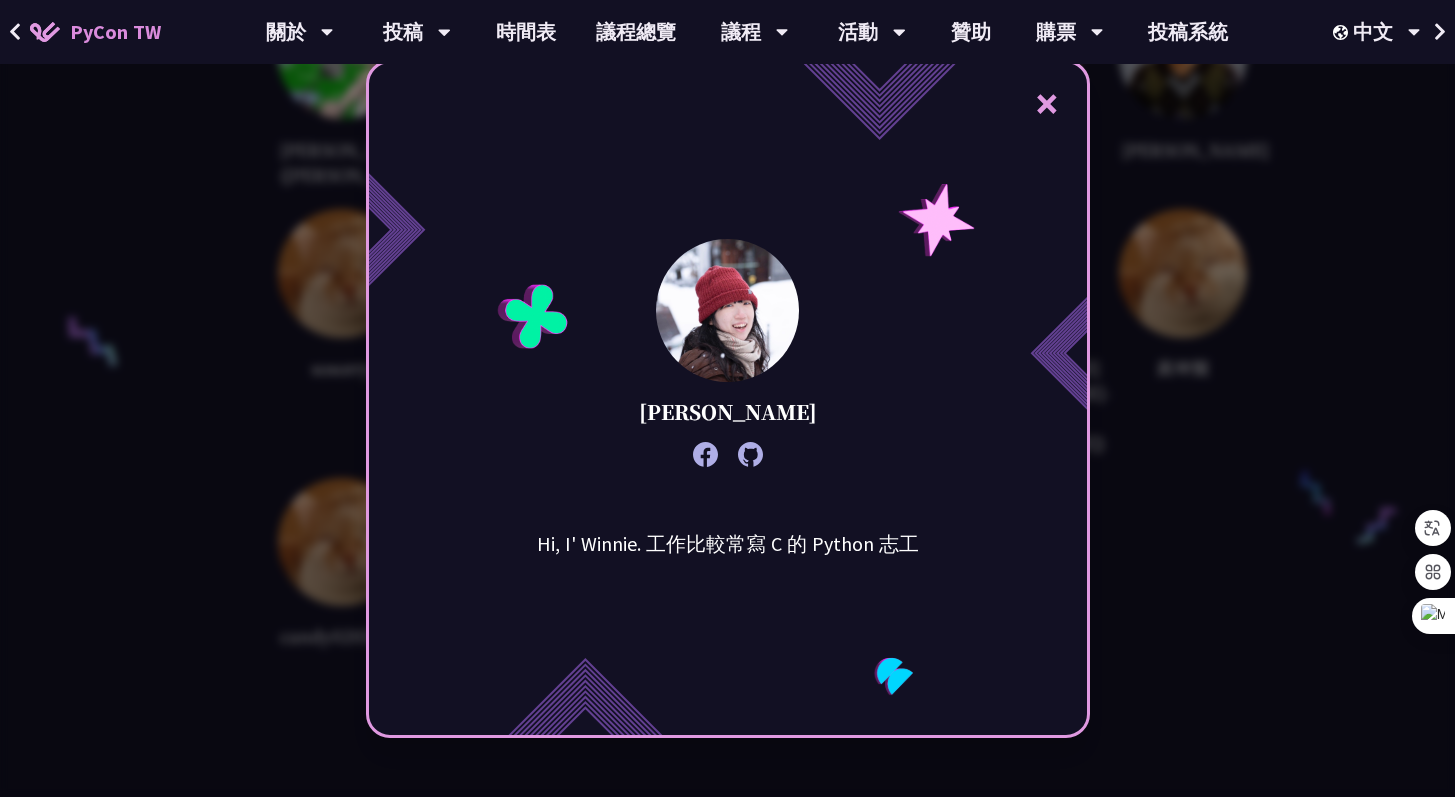 click on "×" at bounding box center (1047, 103) 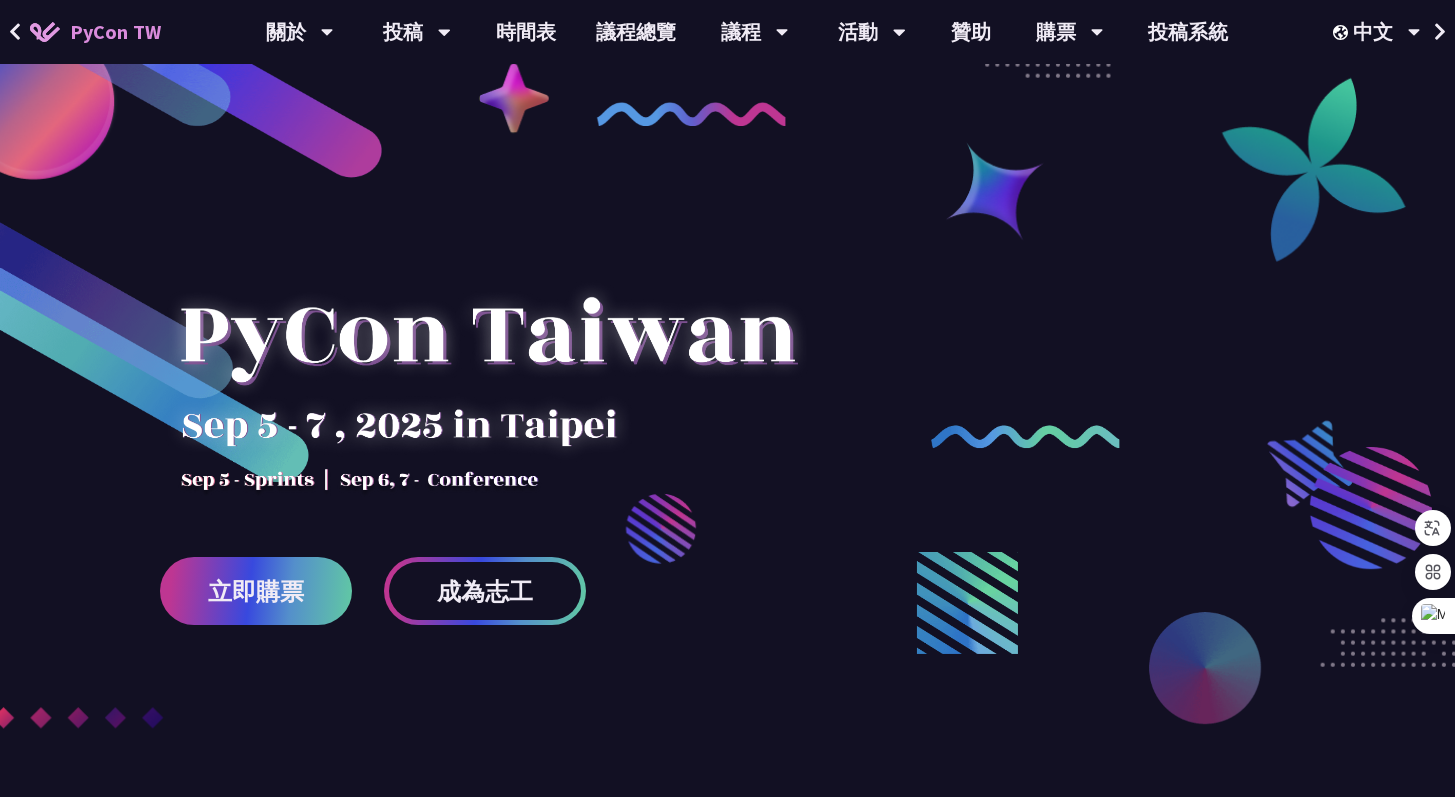 scroll, scrollTop: 0, scrollLeft: 0, axis: both 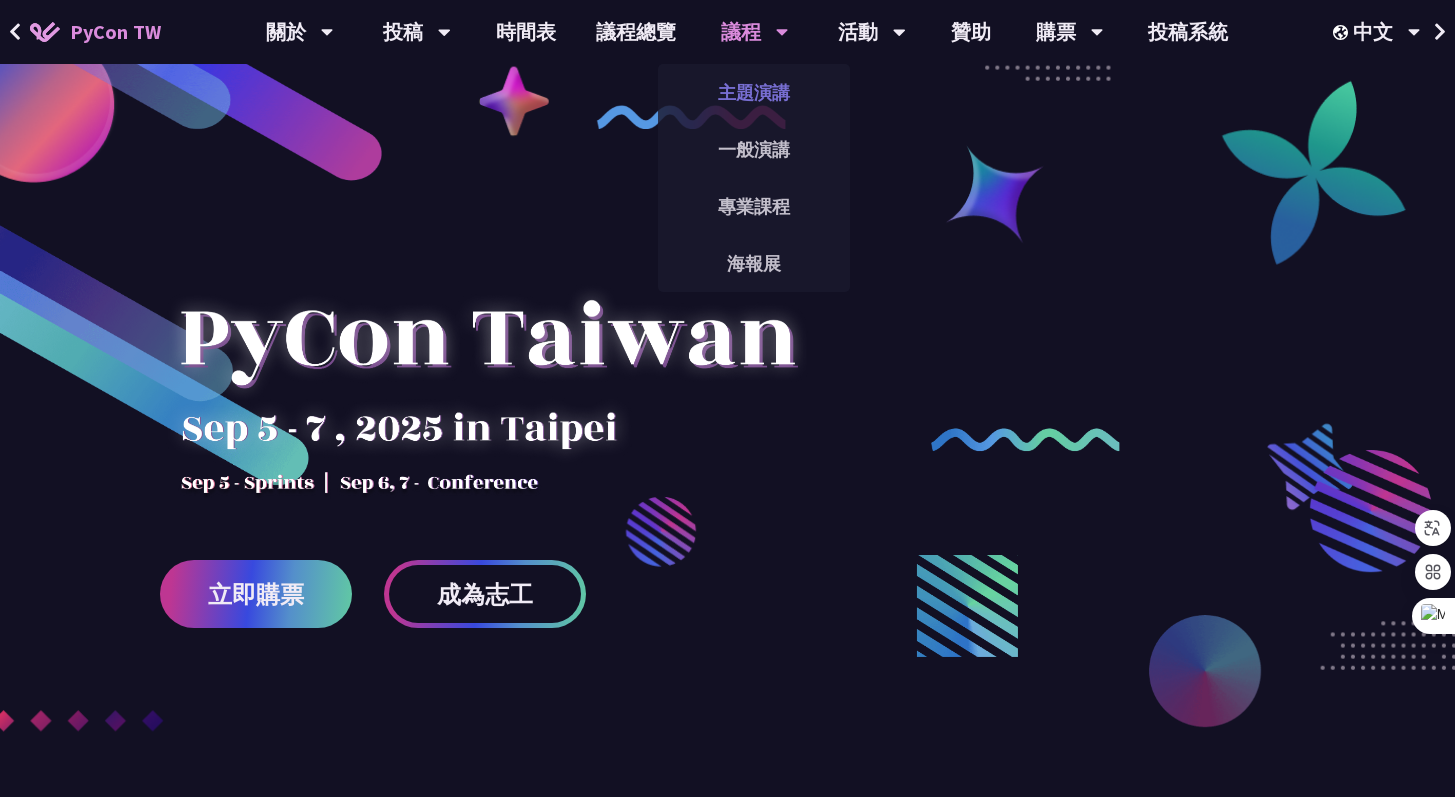 click on "主題演講" at bounding box center [754, 92] 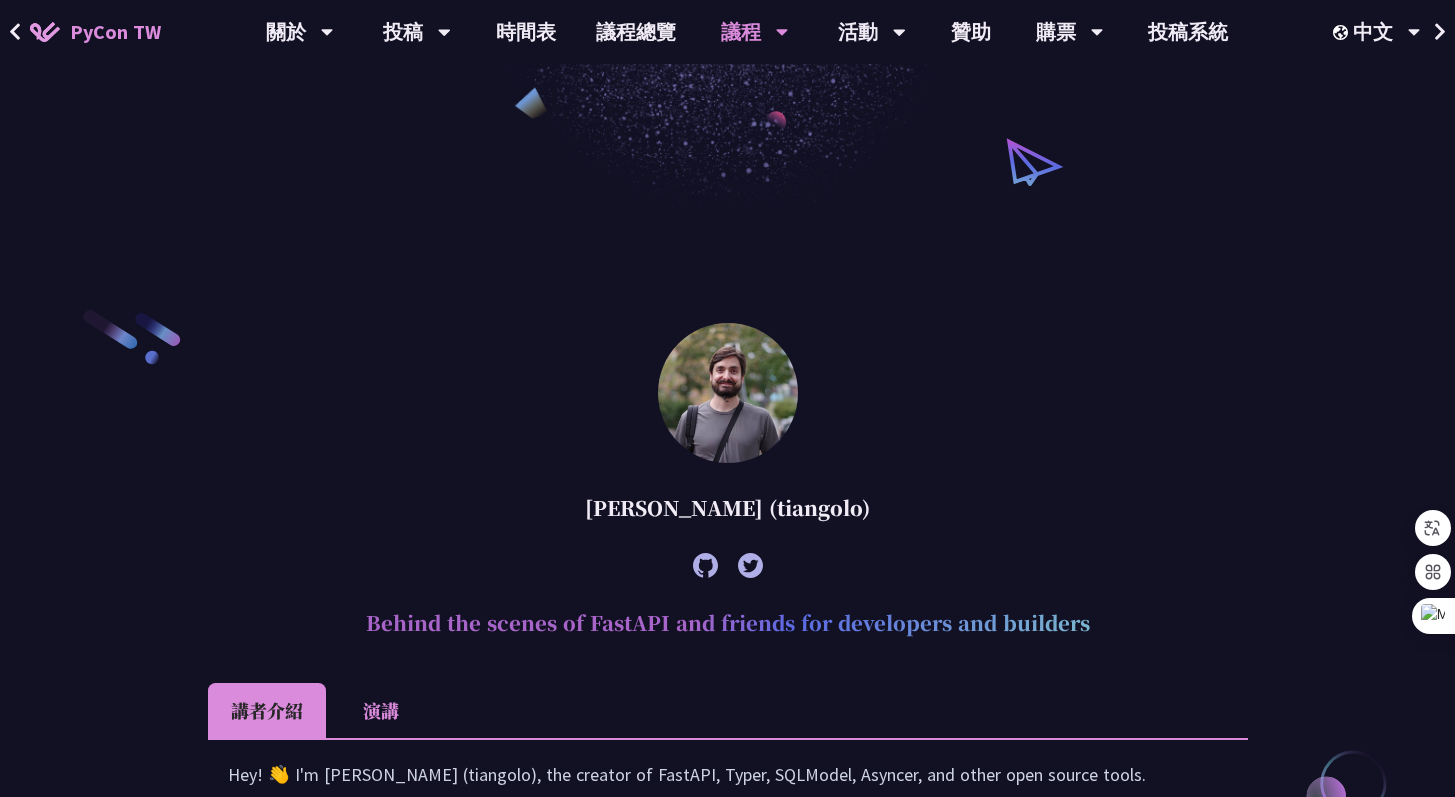 scroll, scrollTop: 0, scrollLeft: 0, axis: both 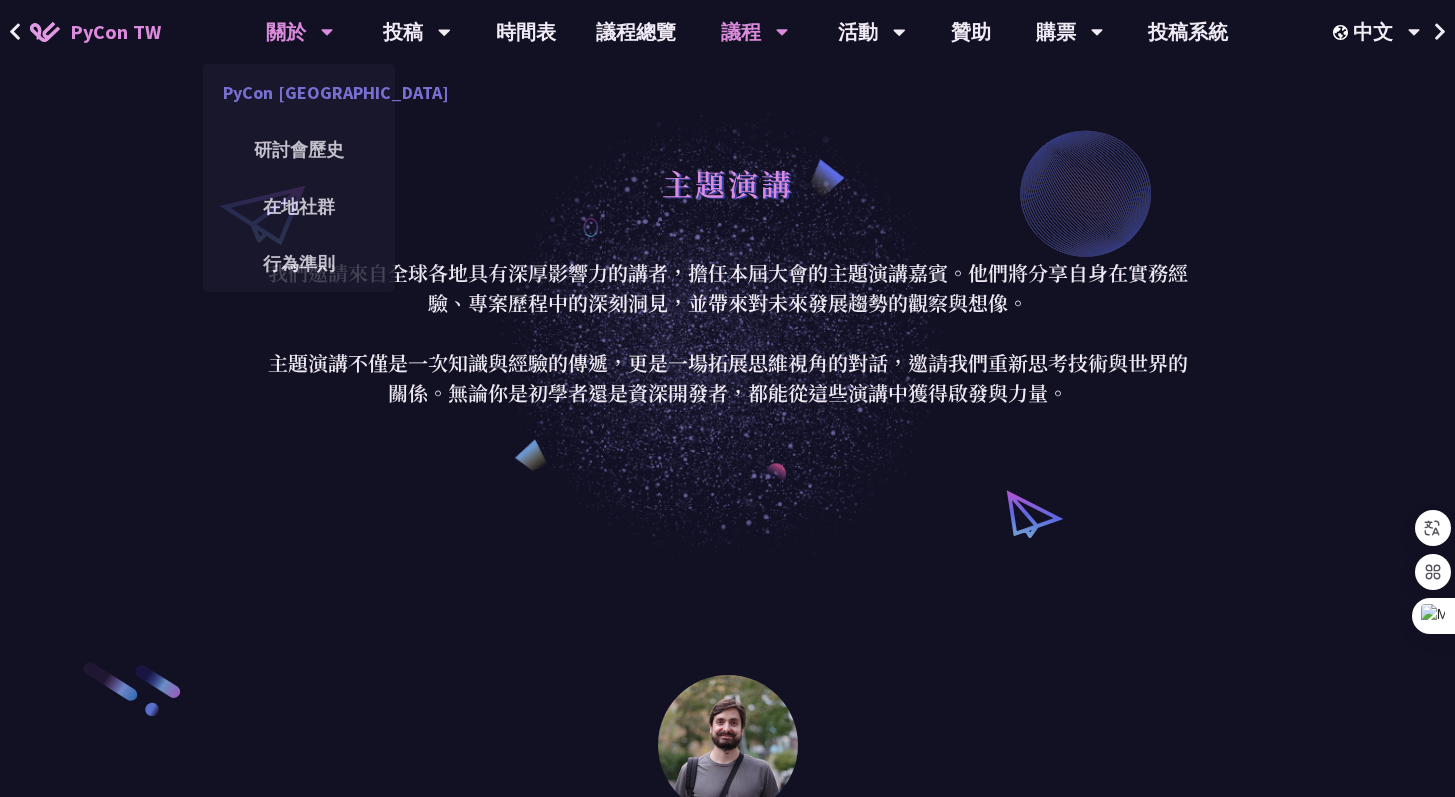 click on "PyCon [GEOGRAPHIC_DATA]" at bounding box center (299, 92) 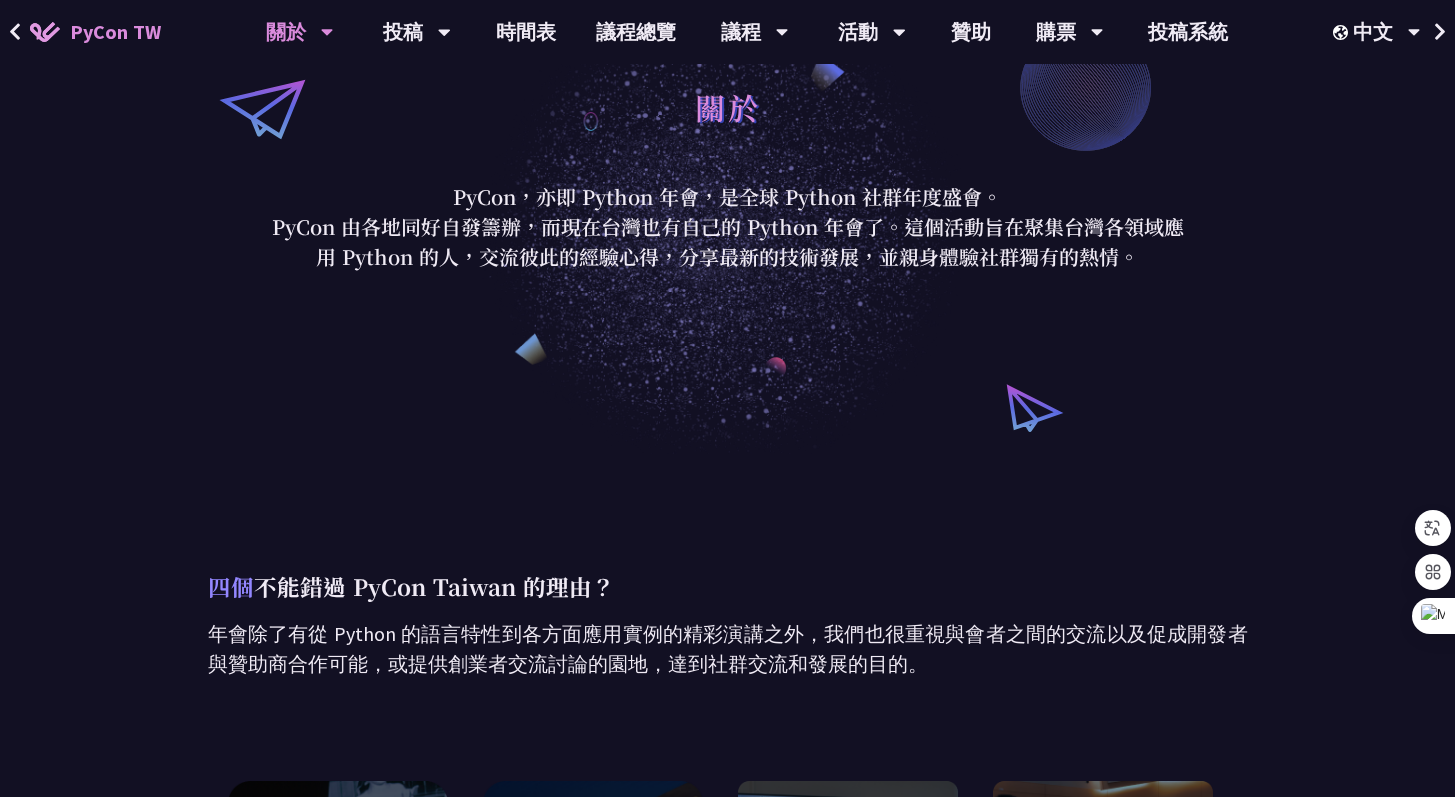 scroll, scrollTop: 0, scrollLeft: 0, axis: both 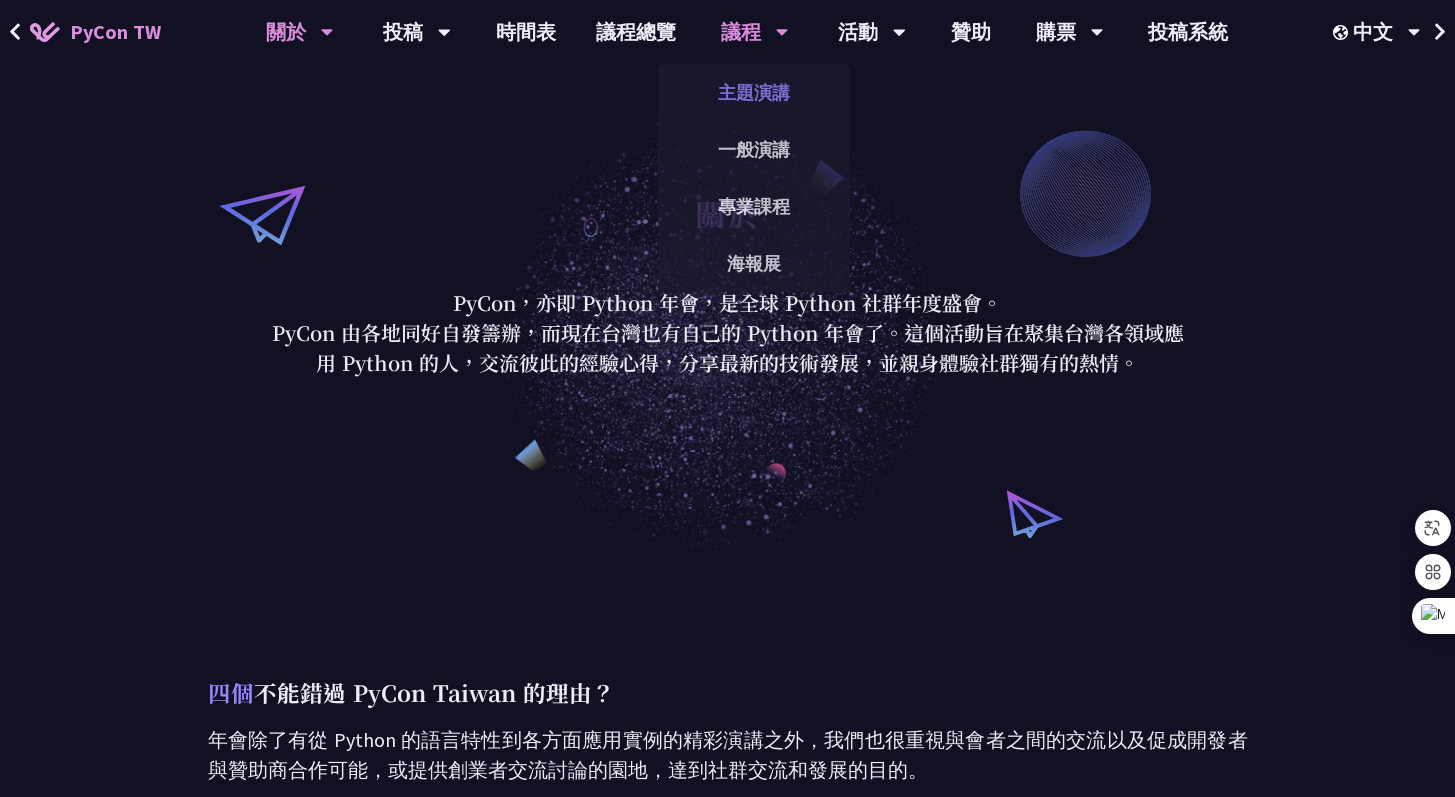 click on "主題演講" at bounding box center (754, 92) 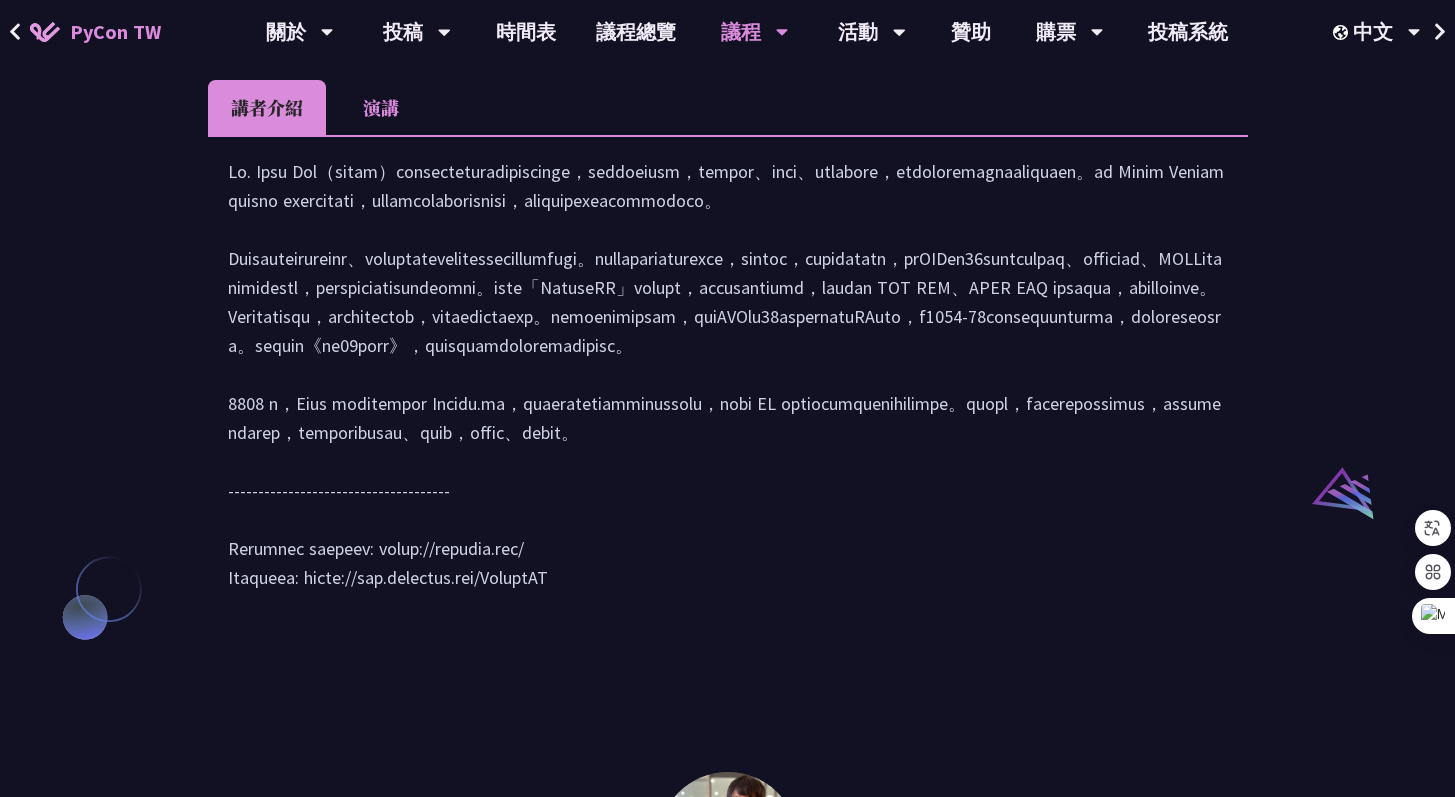 scroll, scrollTop: 2636, scrollLeft: 0, axis: vertical 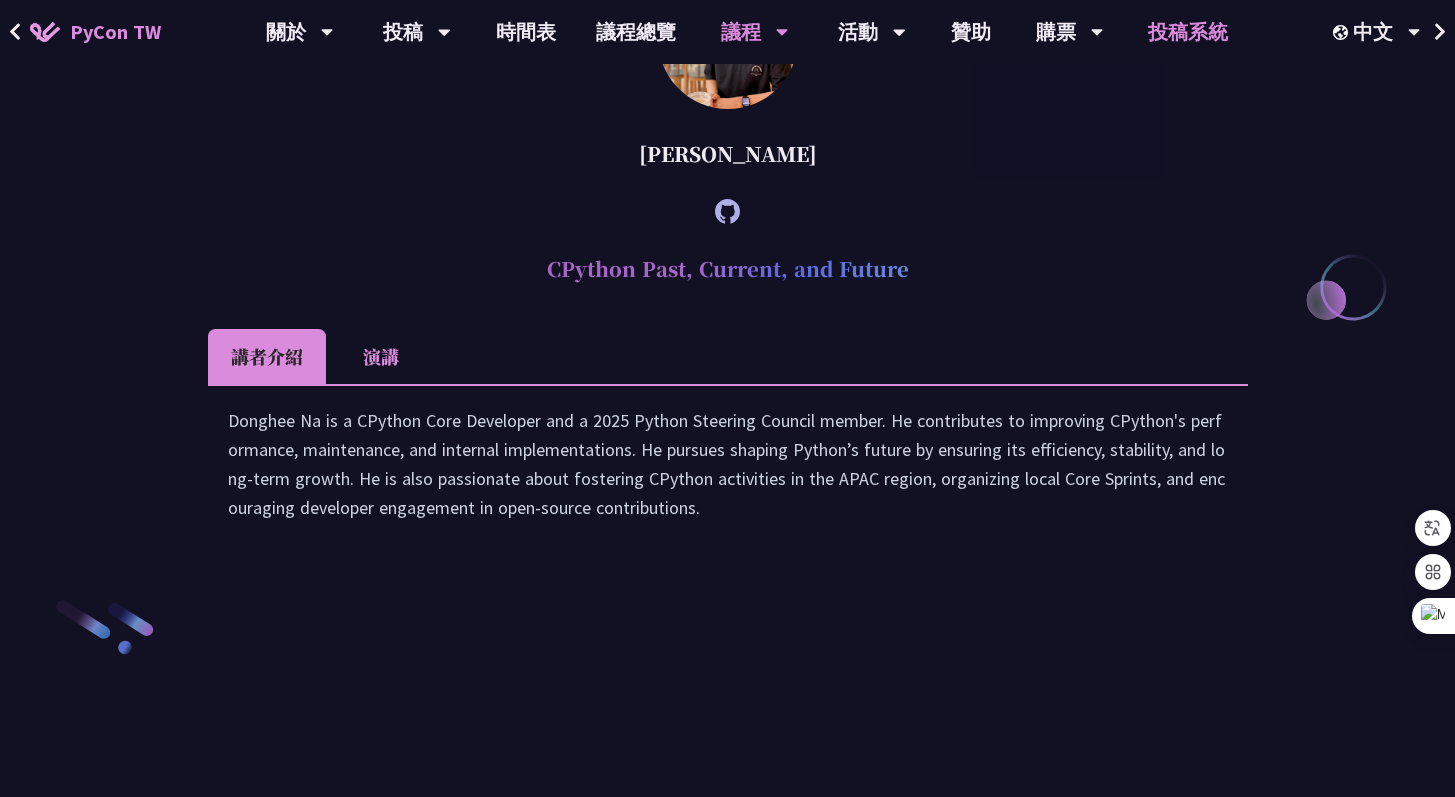 click on "投稿系統" at bounding box center [1188, 32] 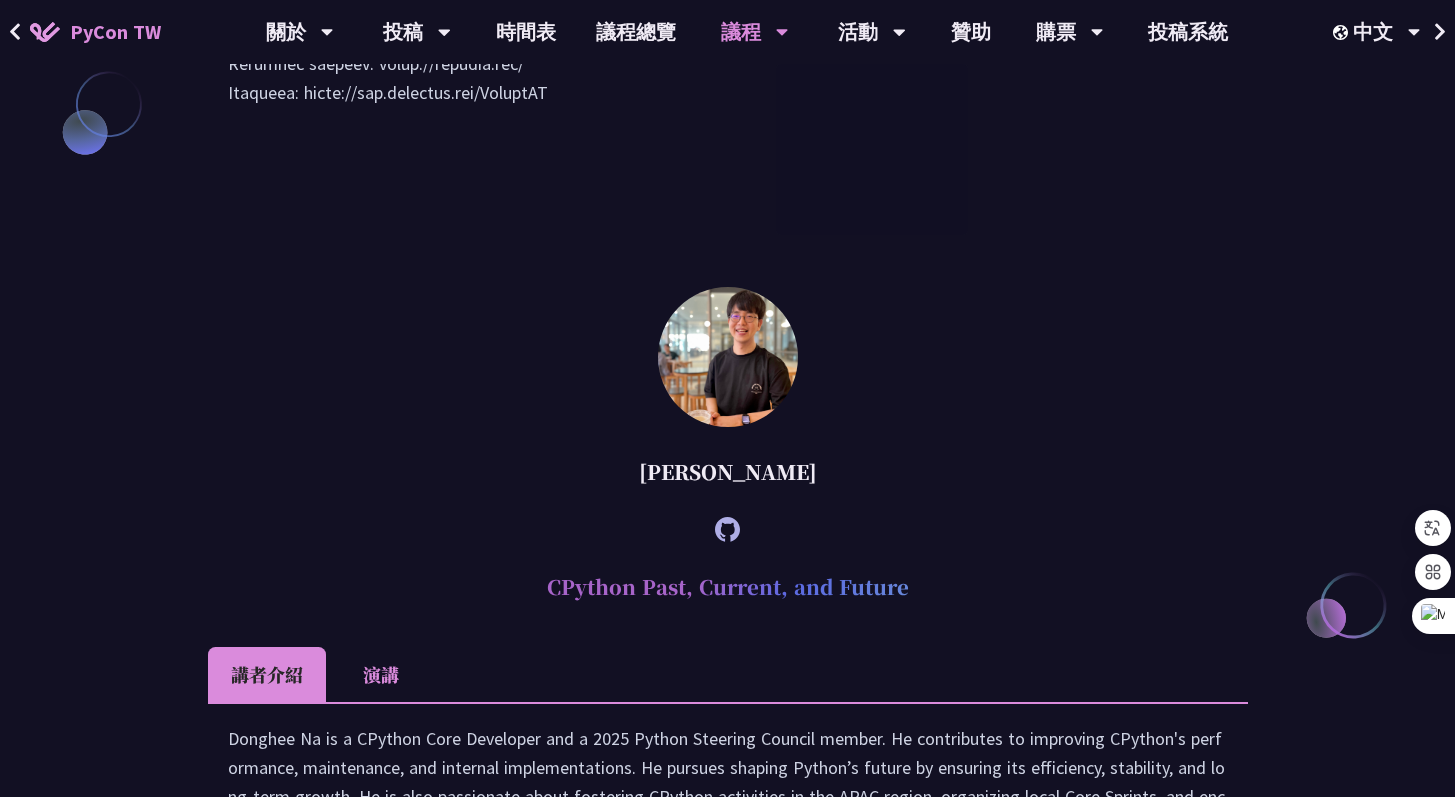 scroll, scrollTop: 2246, scrollLeft: 0, axis: vertical 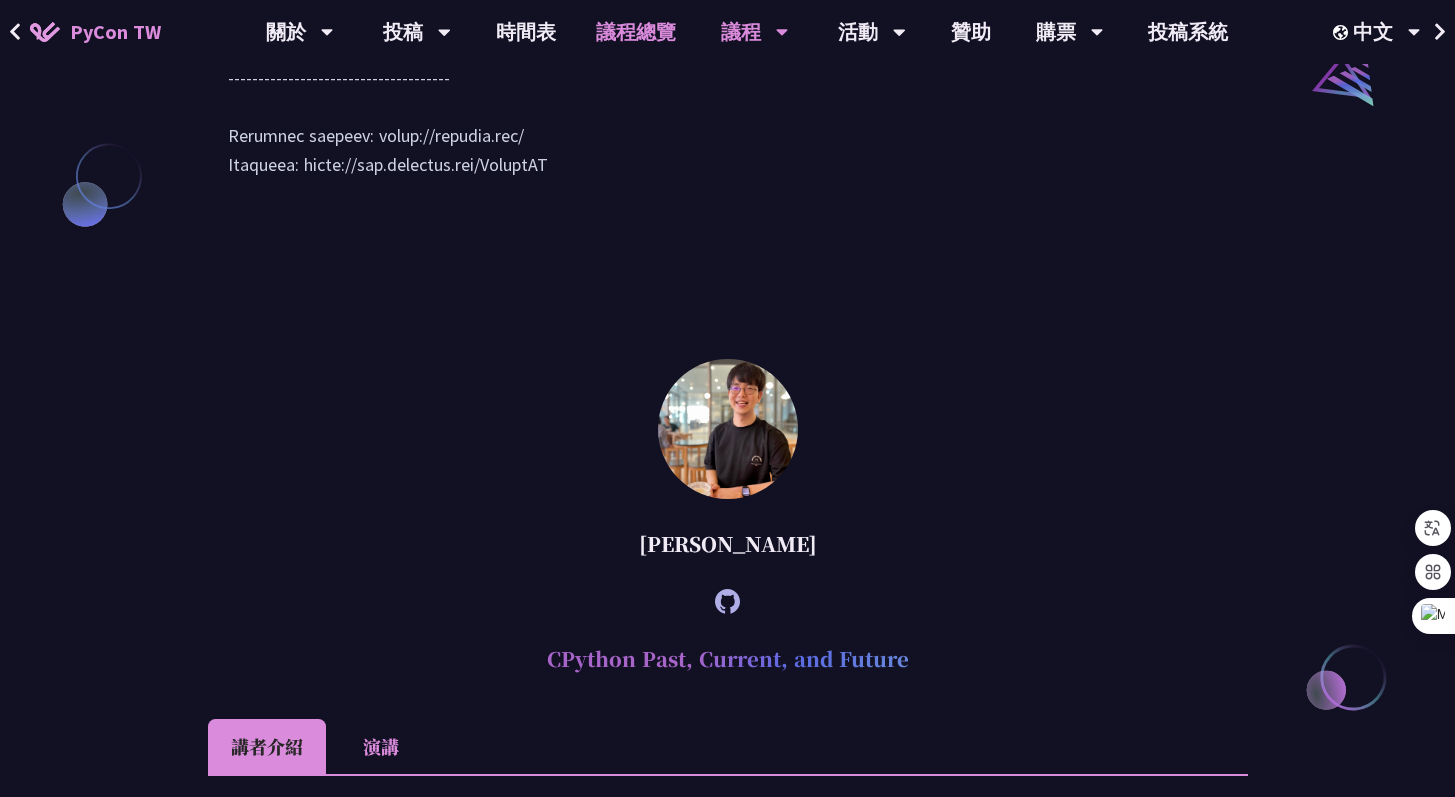 click on "議程總覽" at bounding box center [636, 32] 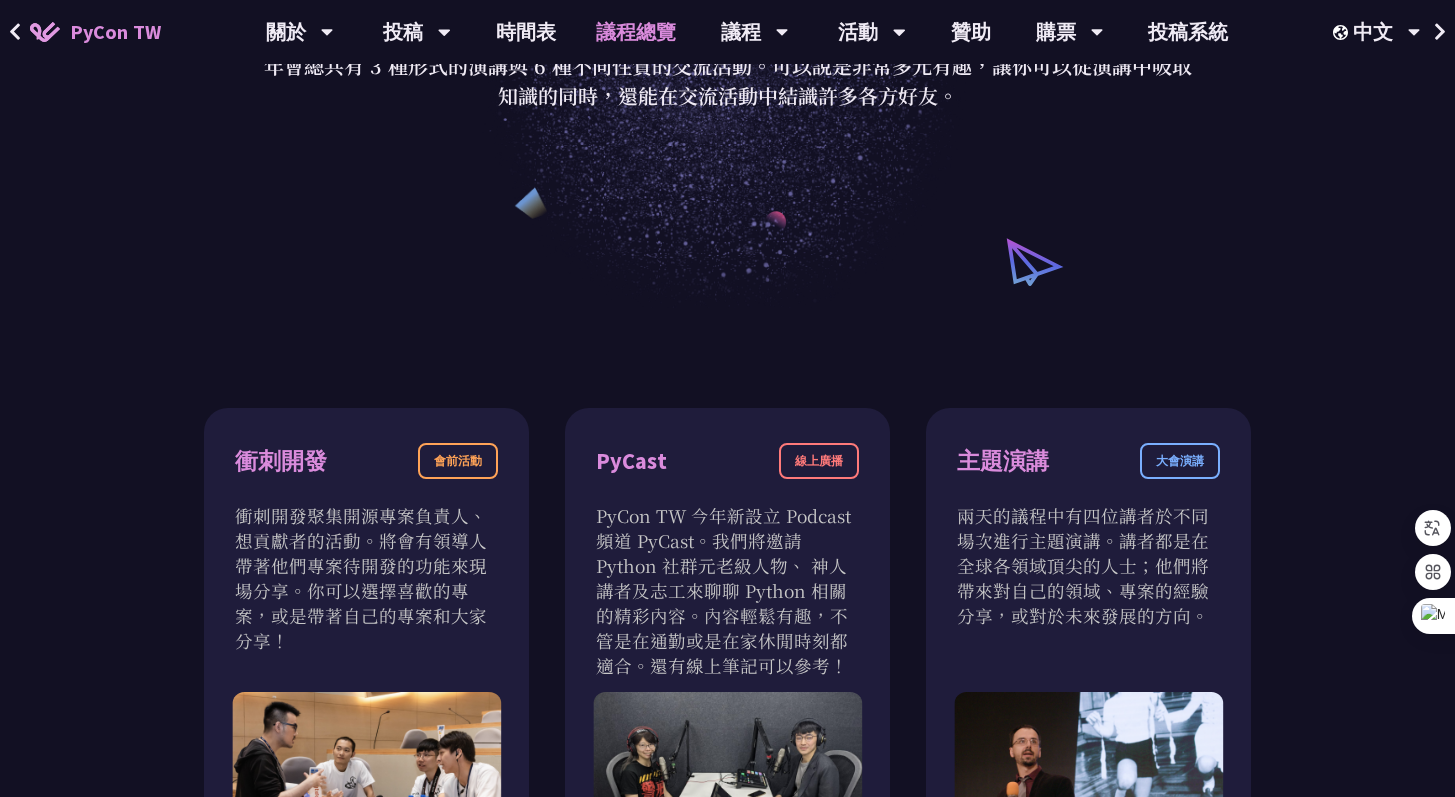 scroll, scrollTop: 0, scrollLeft: 0, axis: both 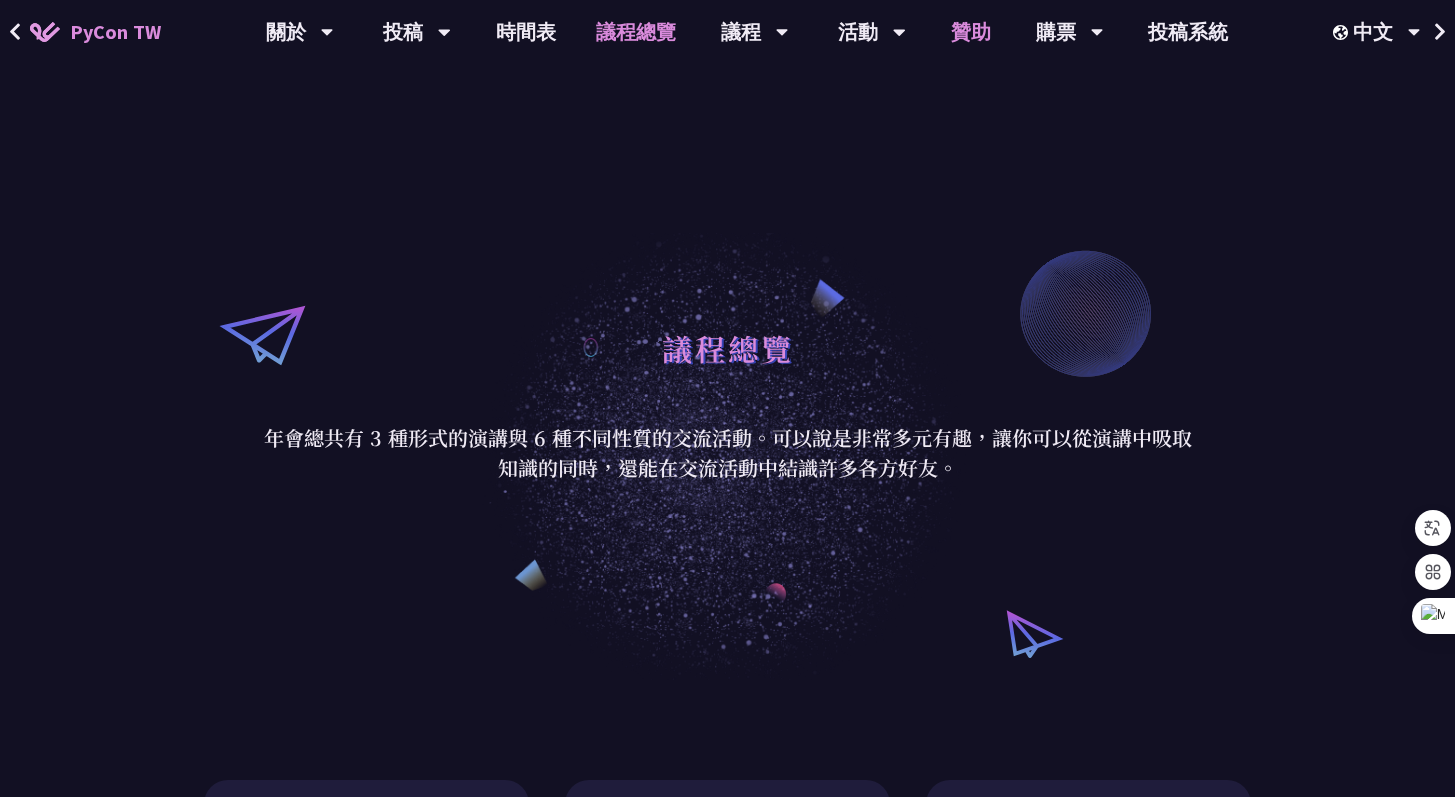 click on "贊助" at bounding box center [971, 32] 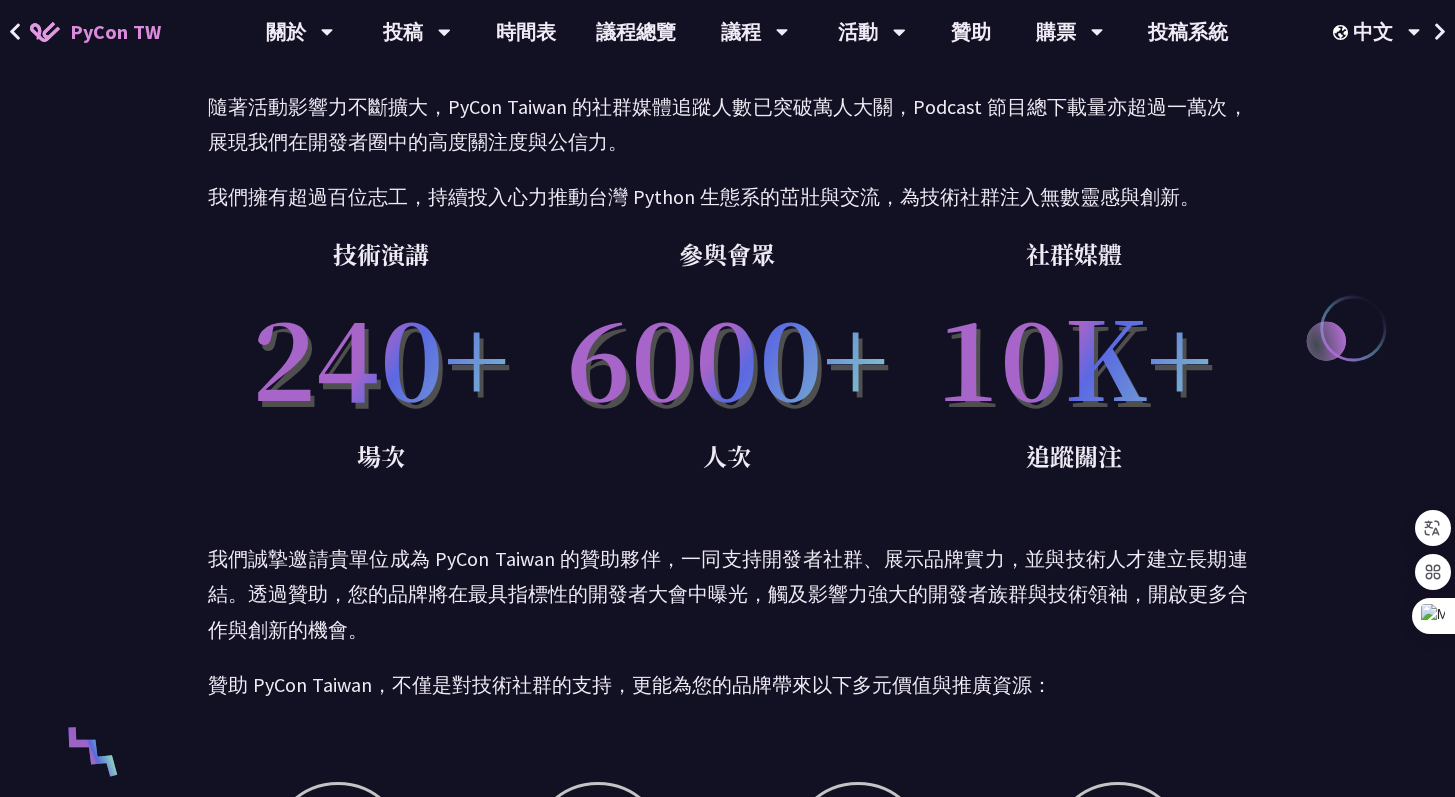 scroll, scrollTop: 0, scrollLeft: 0, axis: both 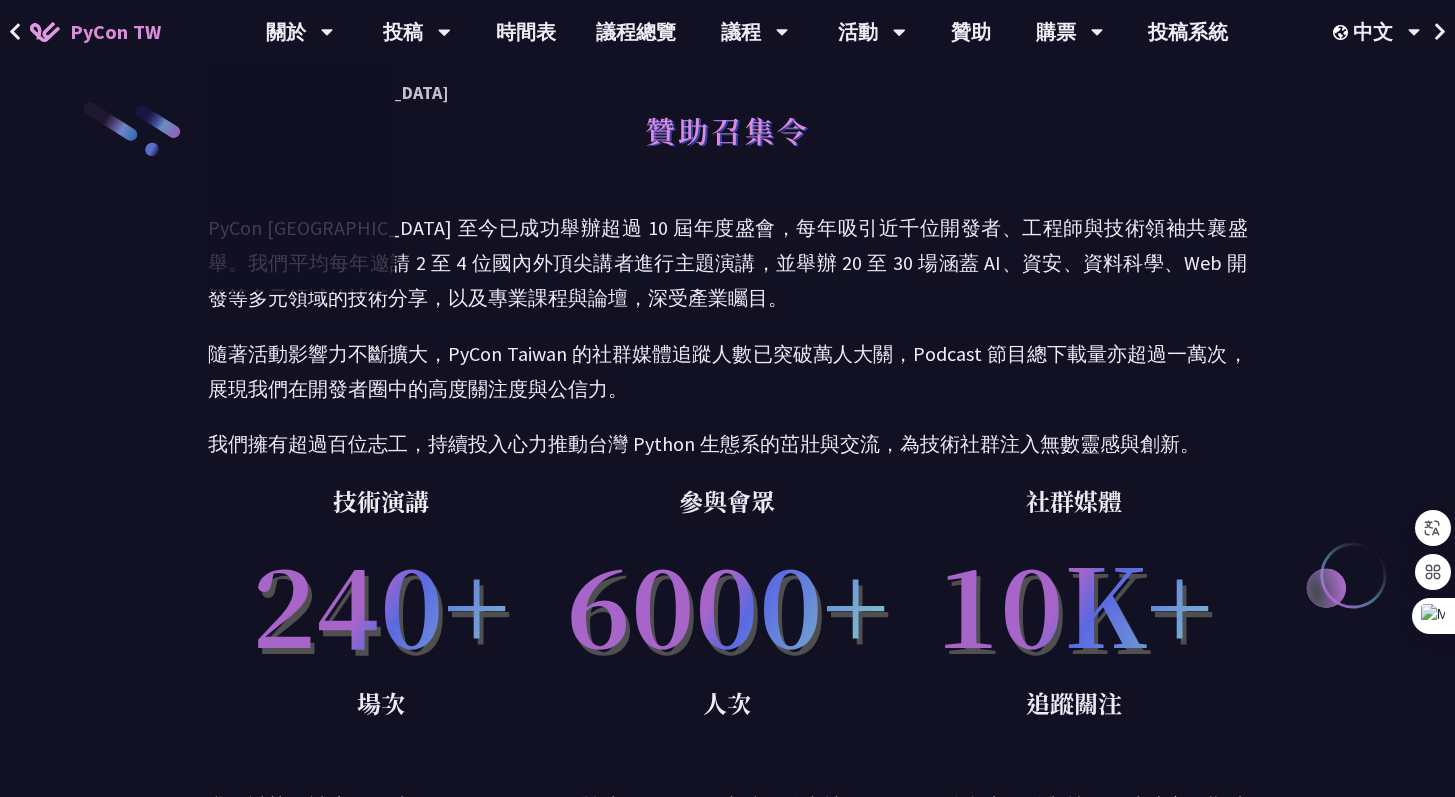 click on "PyCon TW" at bounding box center [115, 32] 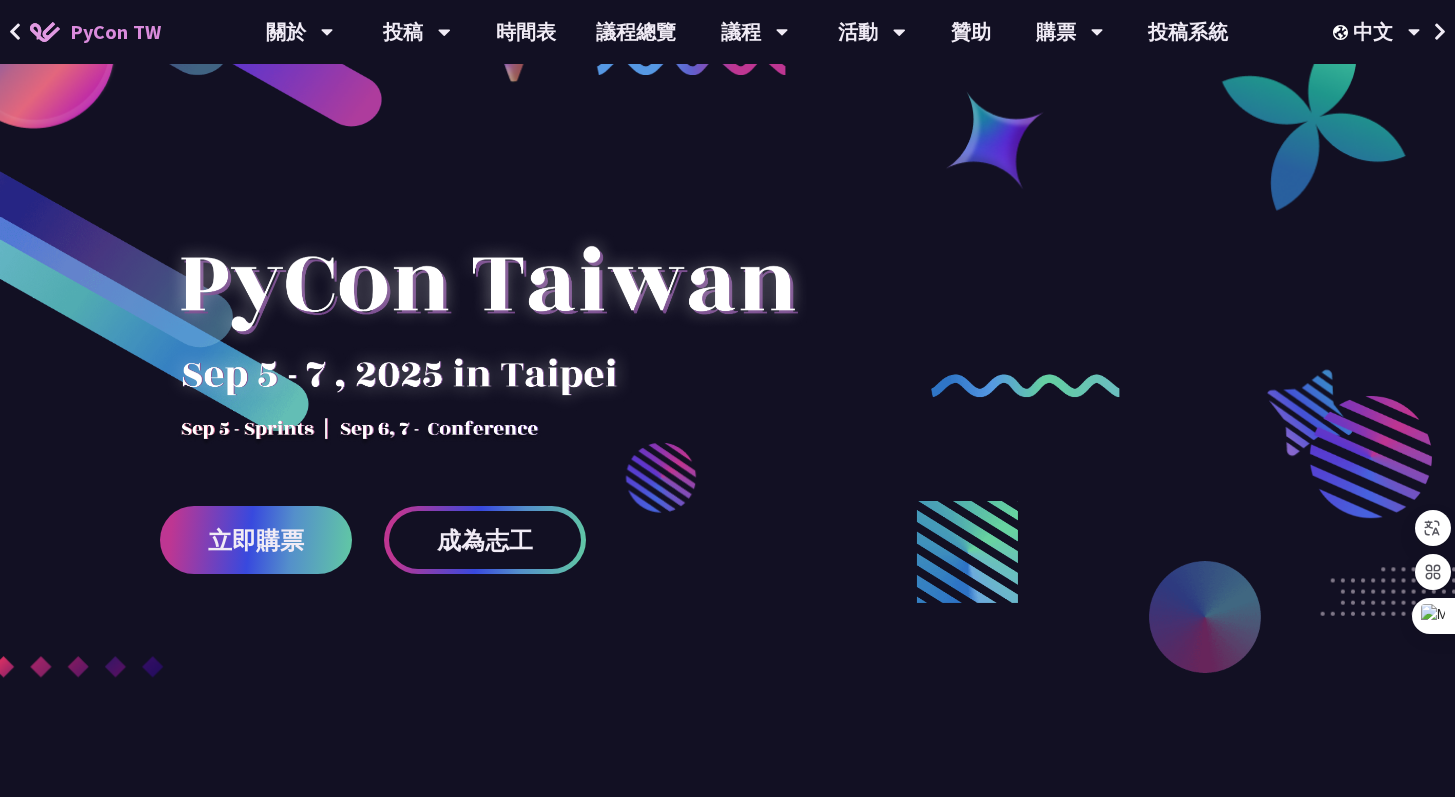 scroll, scrollTop: 0, scrollLeft: 0, axis: both 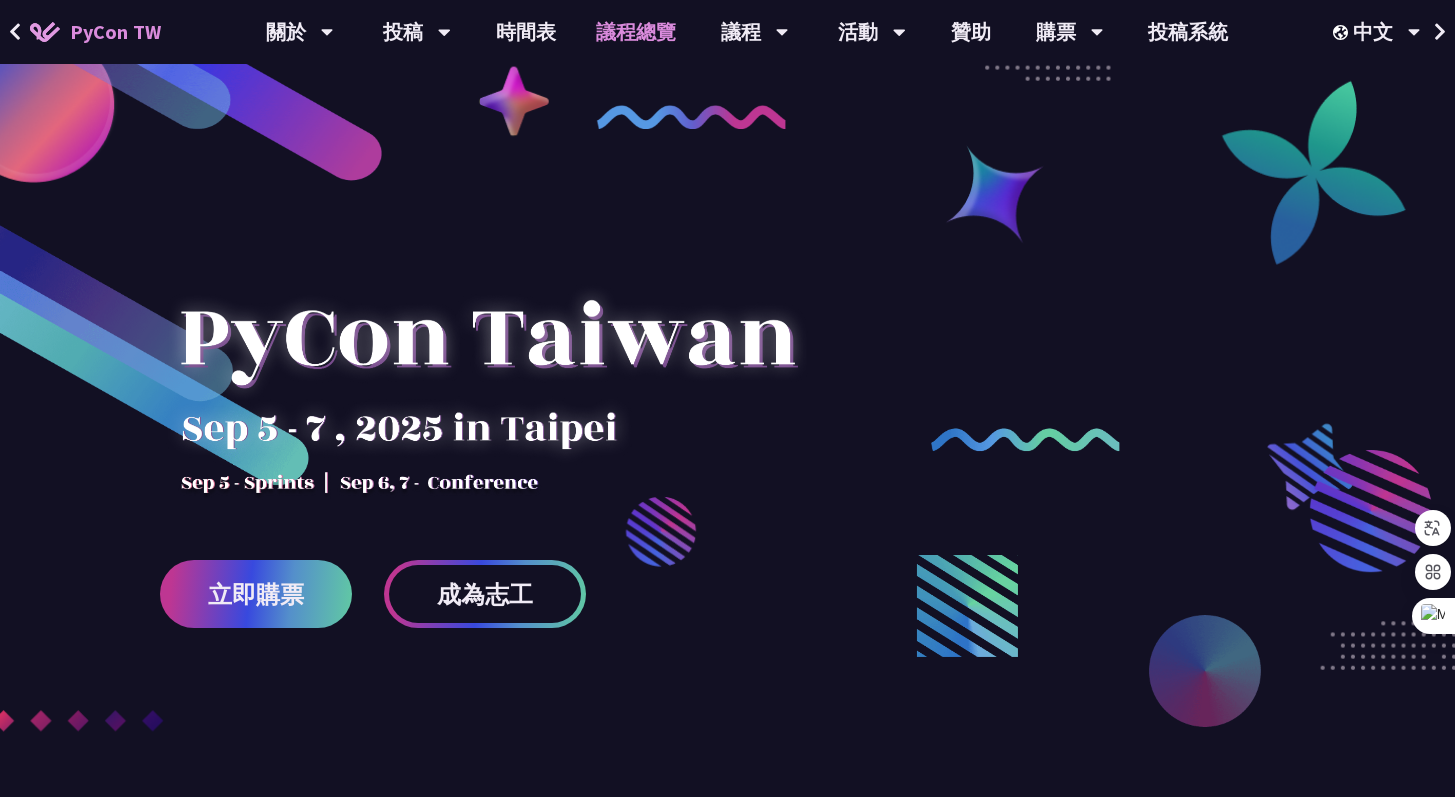 click on "議程總覽" at bounding box center [636, 32] 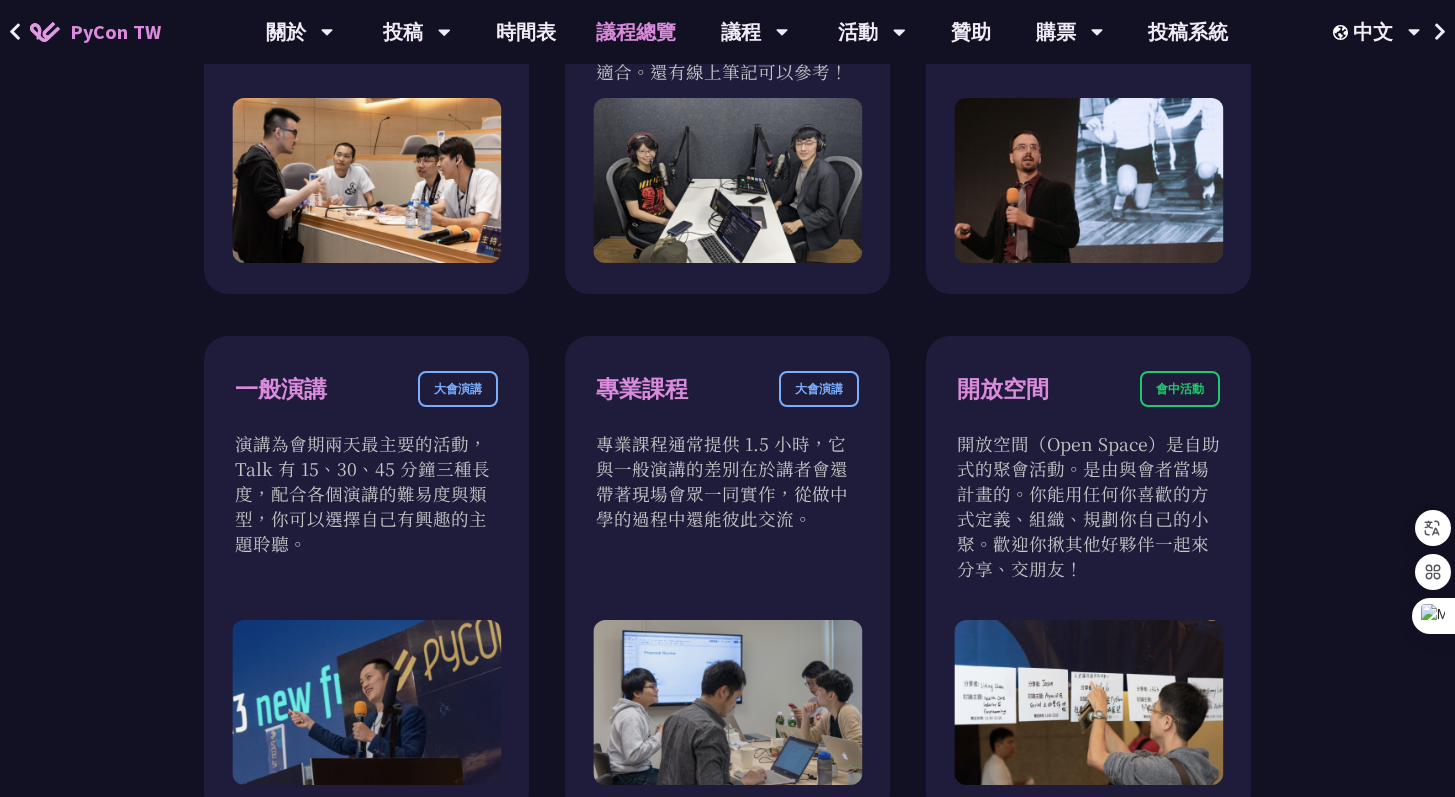 scroll, scrollTop: 692, scrollLeft: 0, axis: vertical 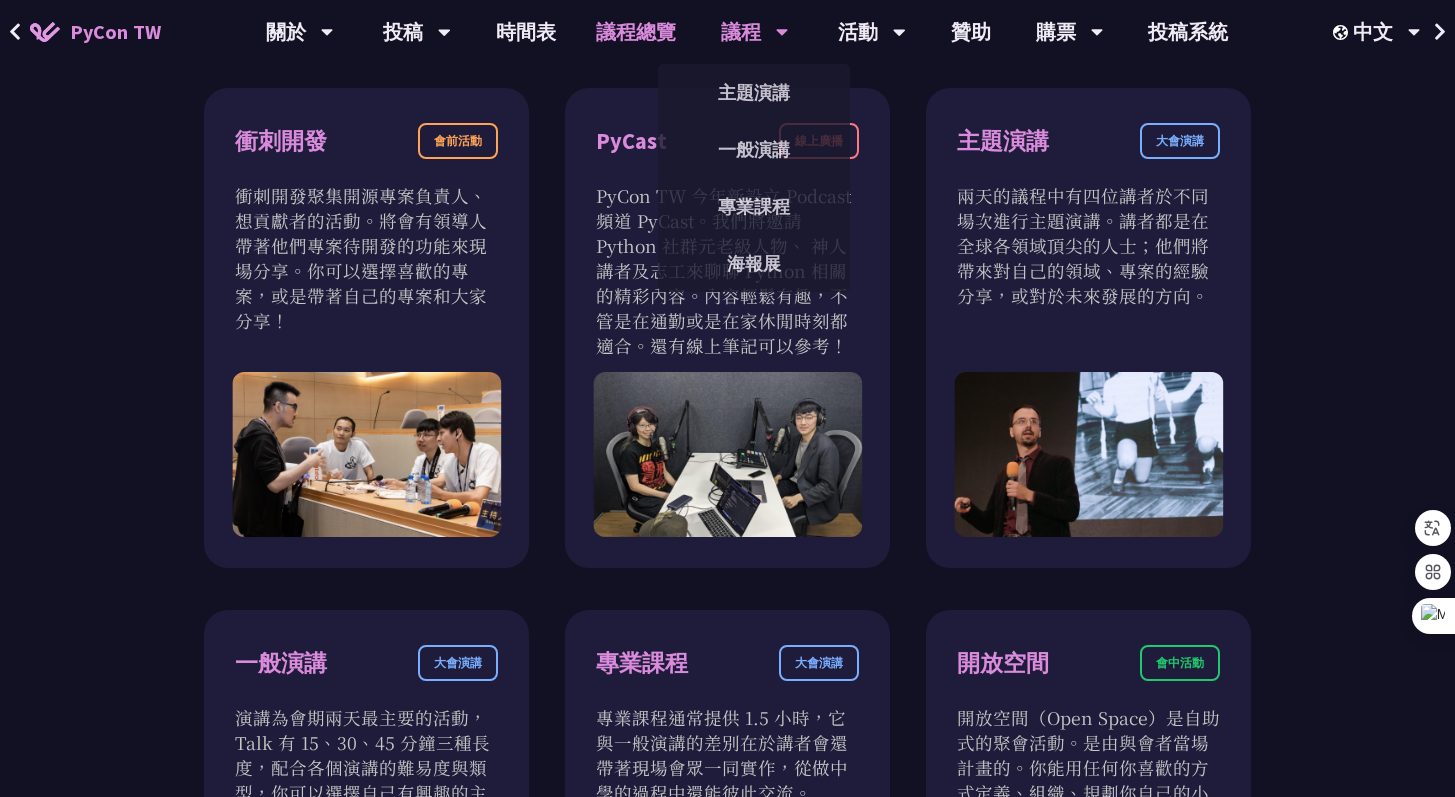 click on "議程" at bounding box center [300, 32] 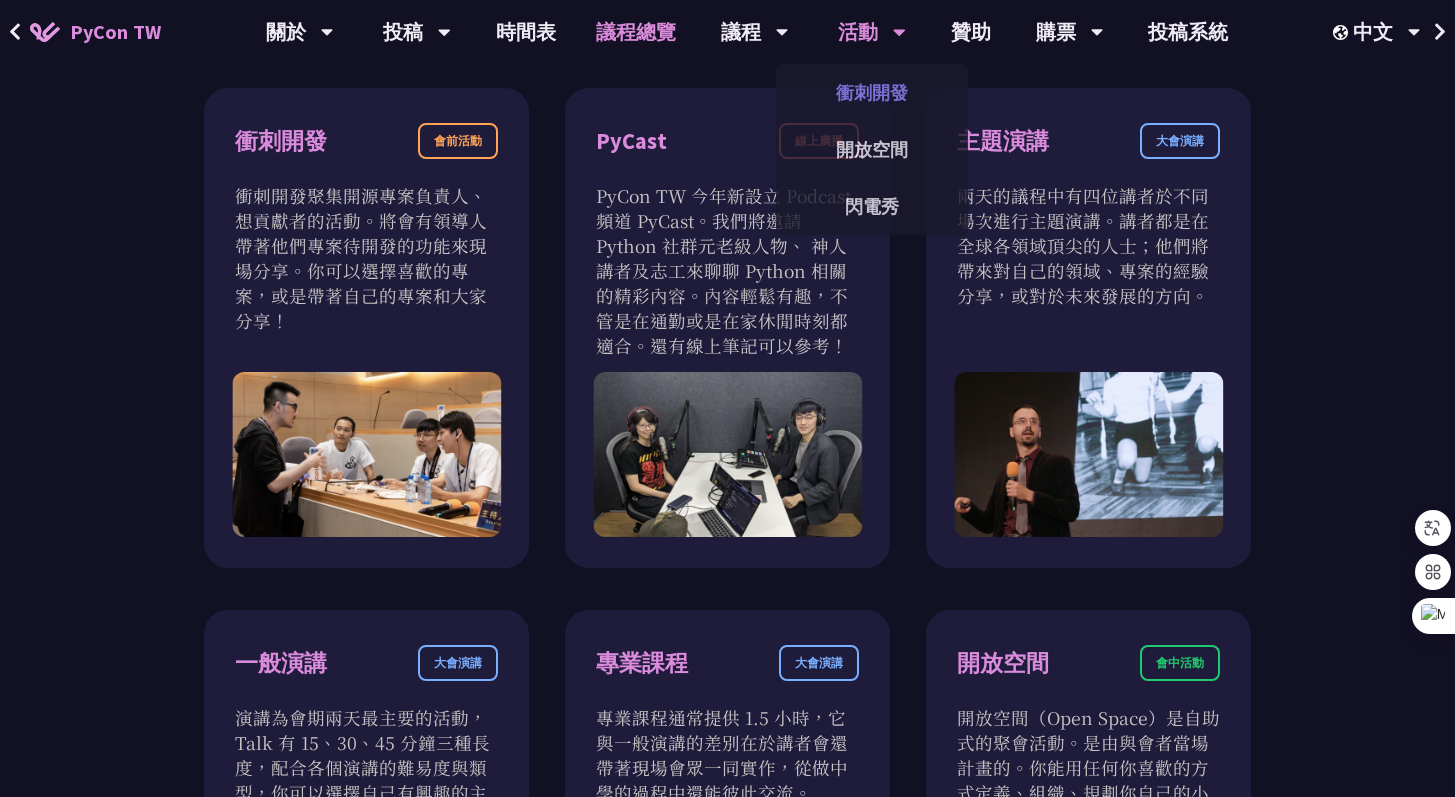 click on "衝刺開發" at bounding box center (872, 92) 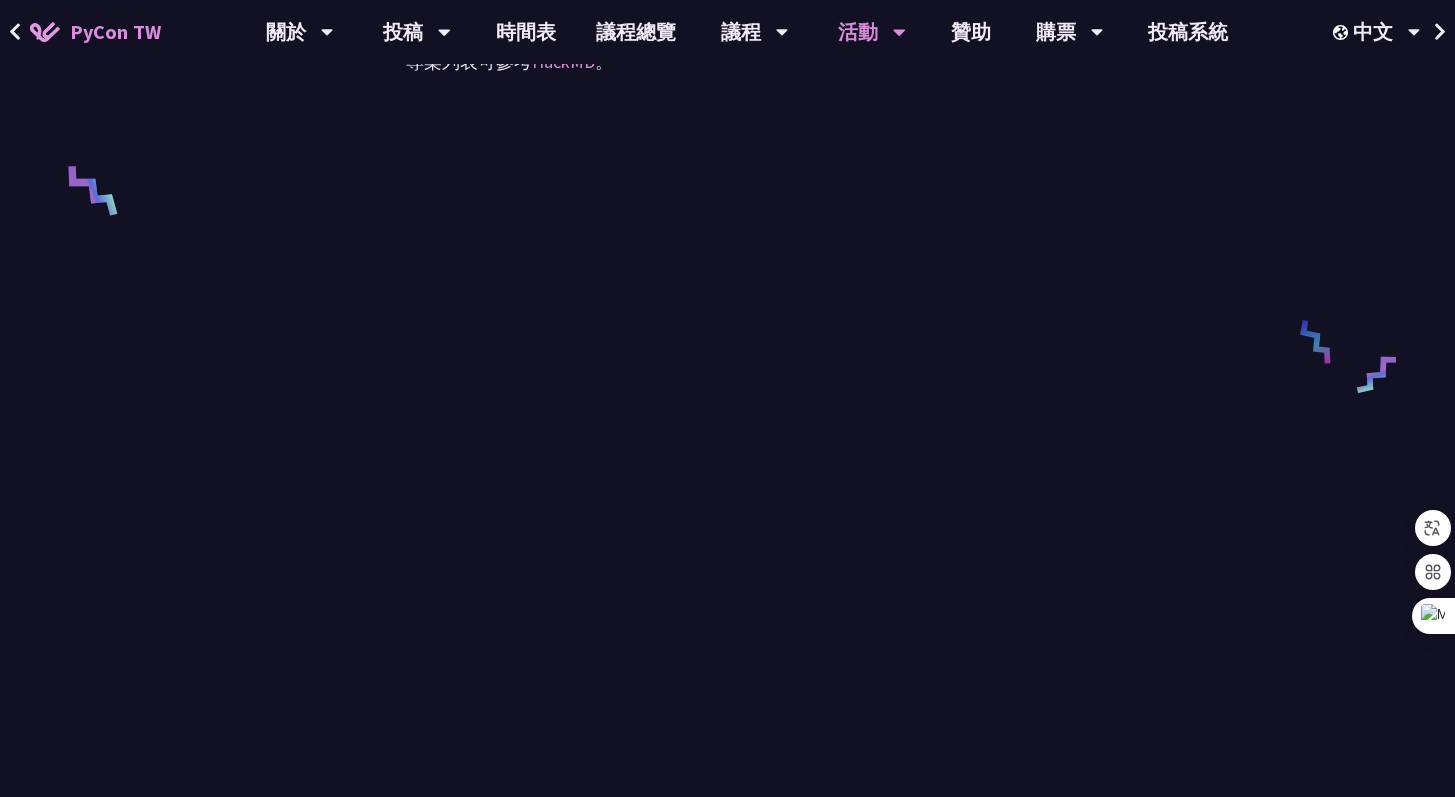 scroll, scrollTop: 0, scrollLeft: 0, axis: both 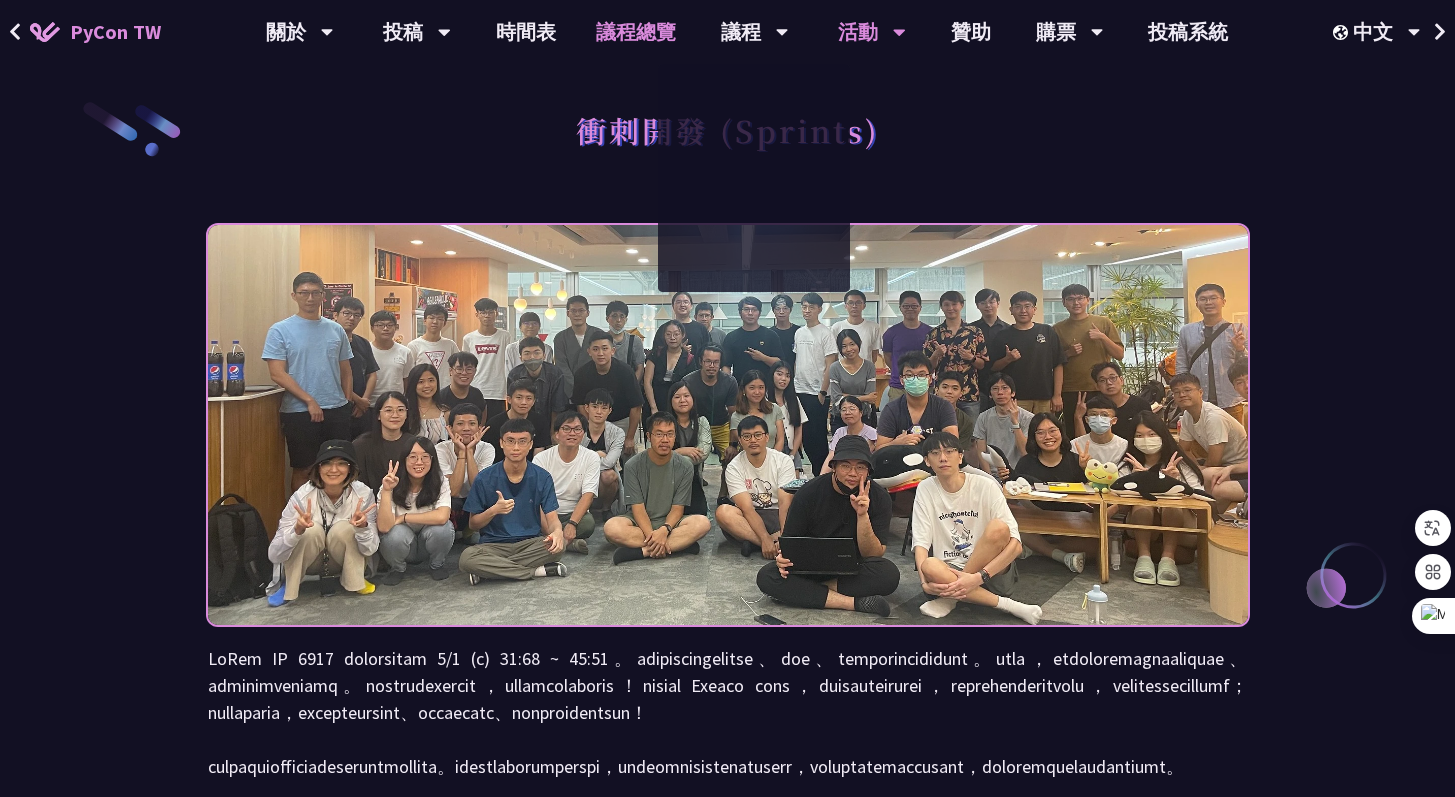 click on "議程總覽" at bounding box center (636, 32) 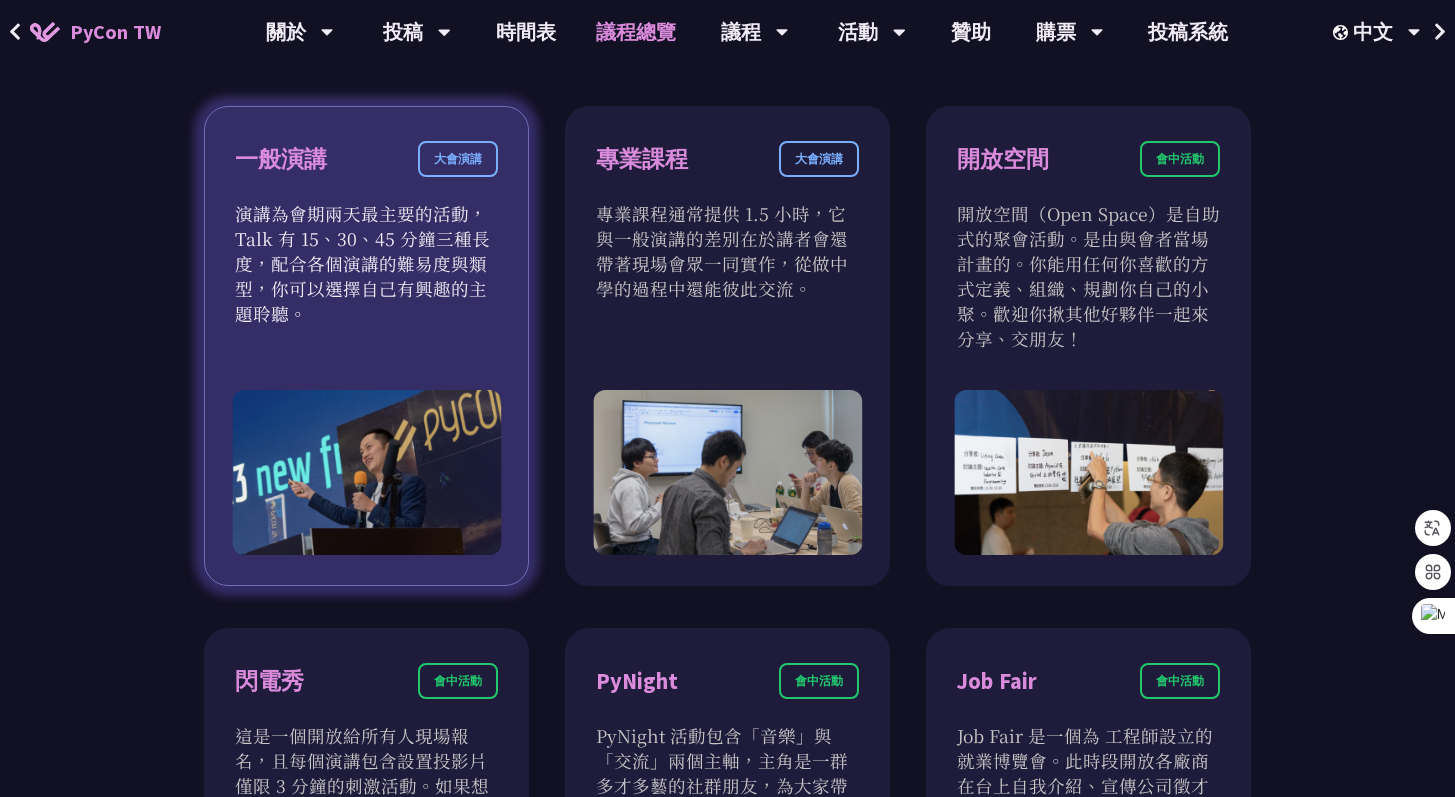 scroll, scrollTop: 1138, scrollLeft: 0, axis: vertical 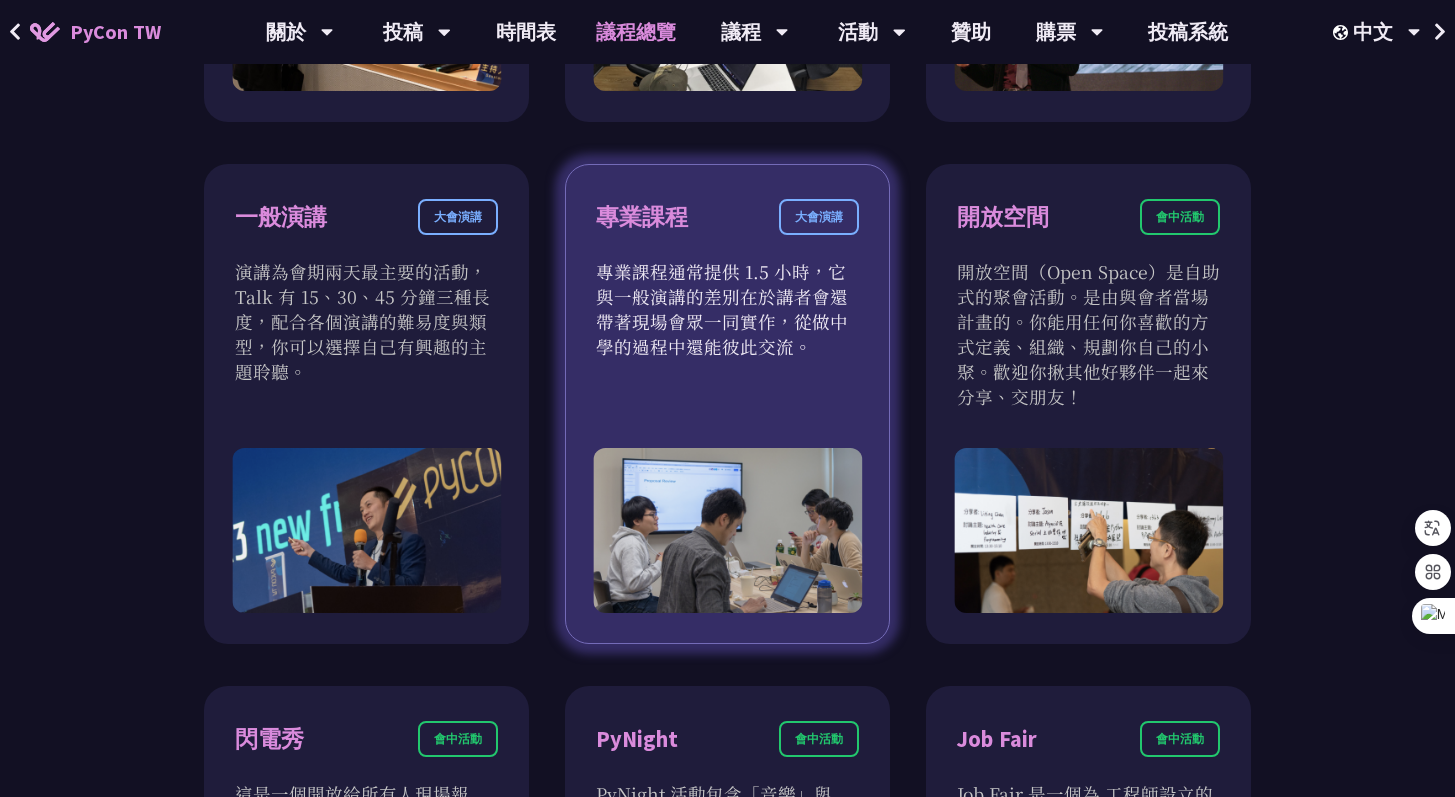 click on "專業課程   大會演講" at bounding box center [727, 229] 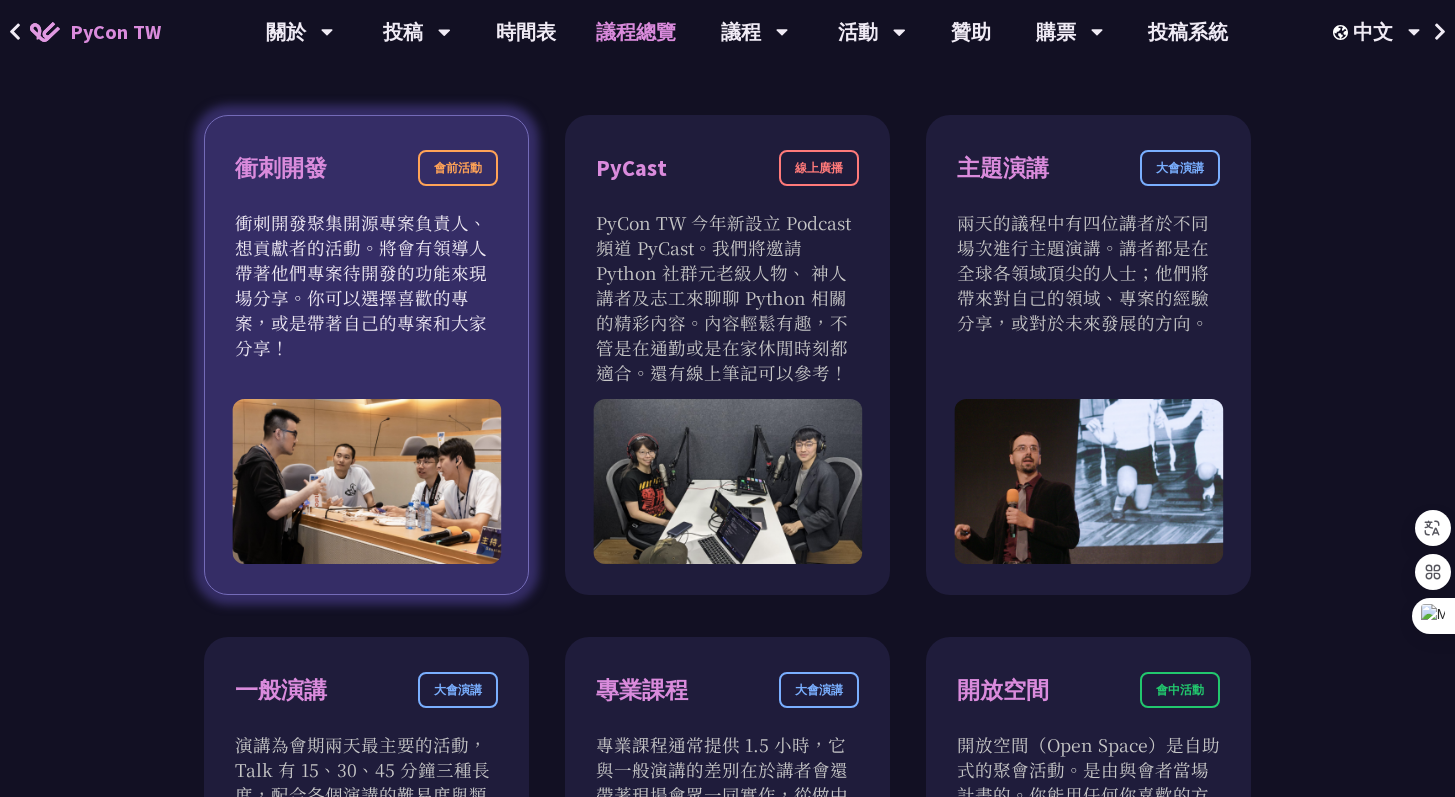 scroll, scrollTop: 538, scrollLeft: 0, axis: vertical 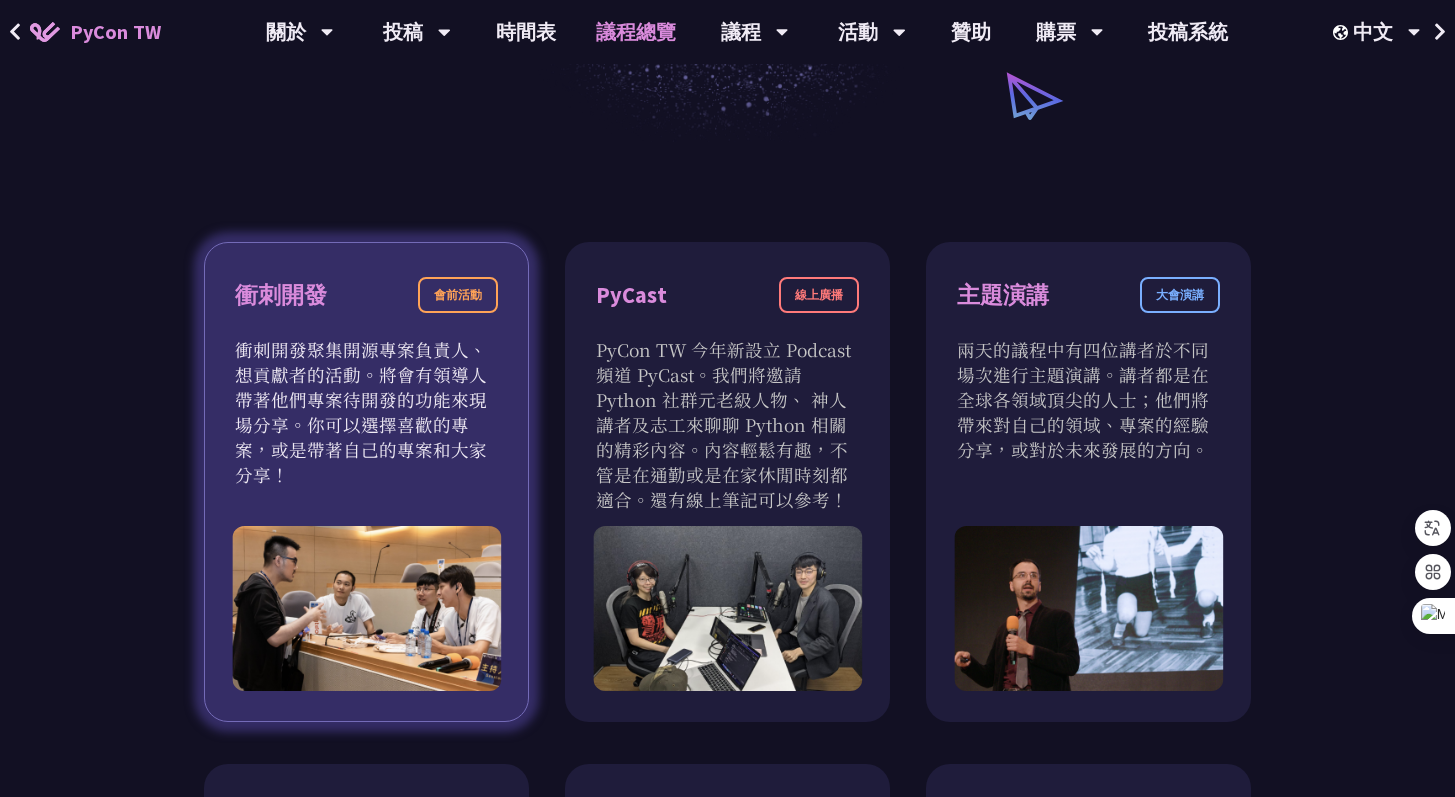 click on "會前活動" at bounding box center [458, 295] 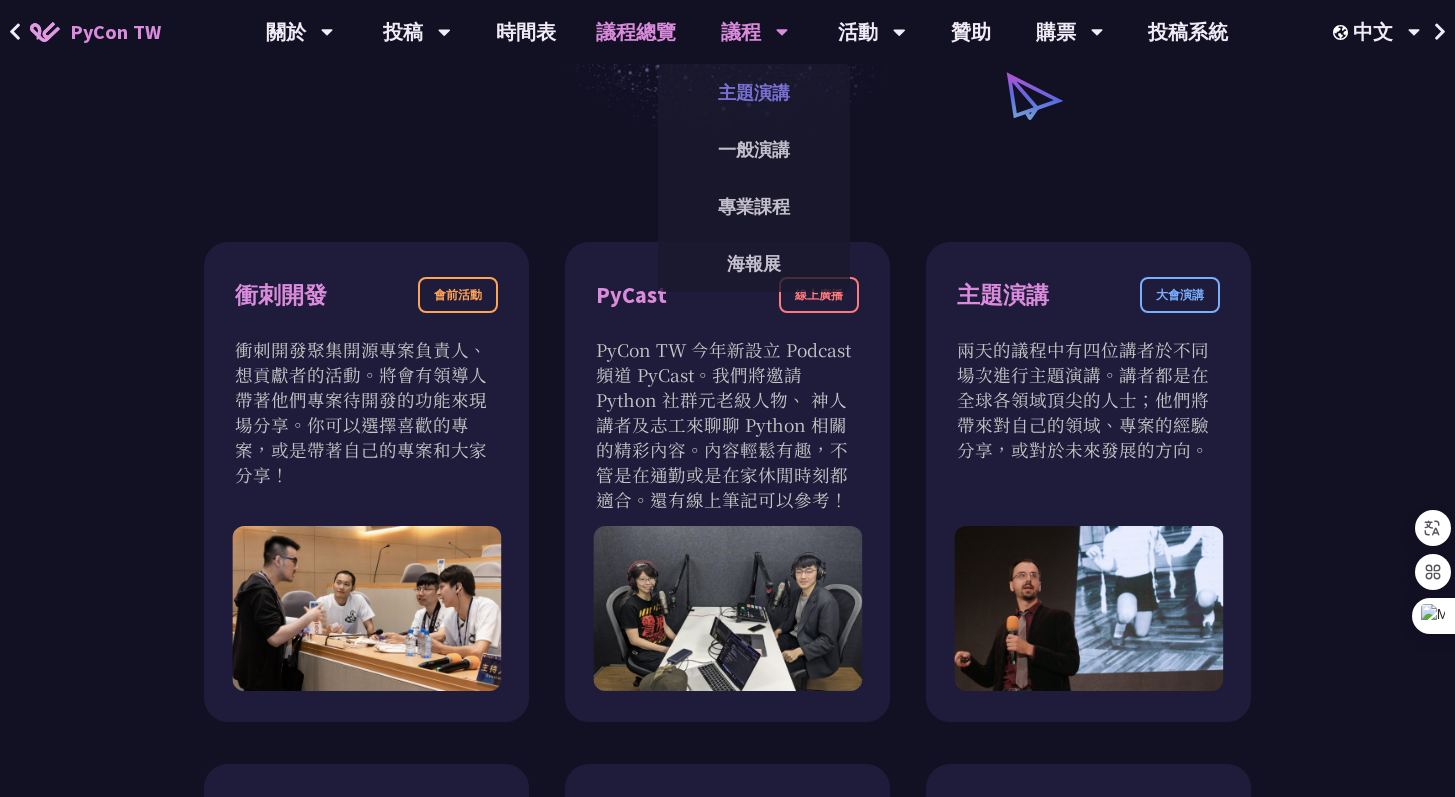 click on "主題演講" at bounding box center [754, 92] 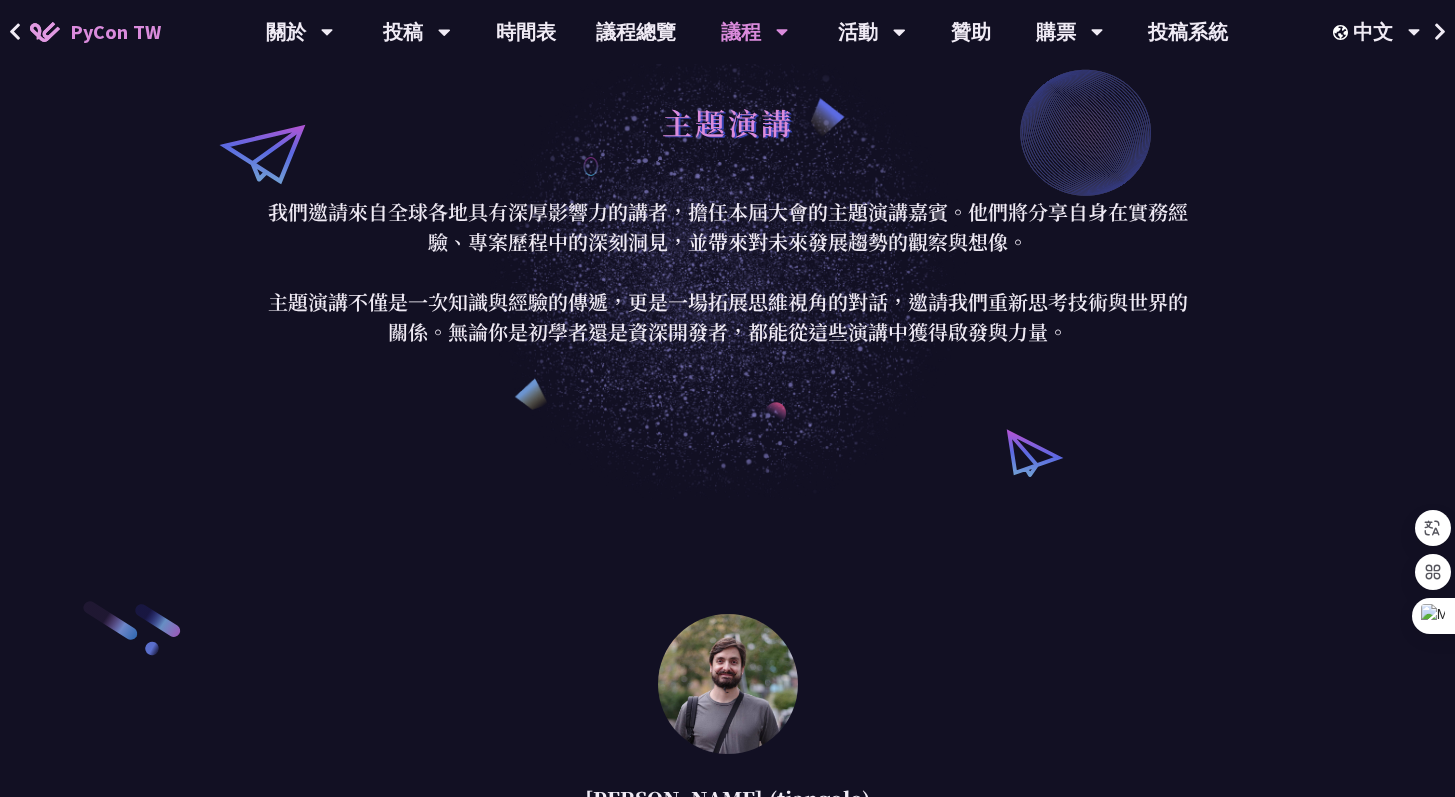 scroll, scrollTop: 0, scrollLeft: 0, axis: both 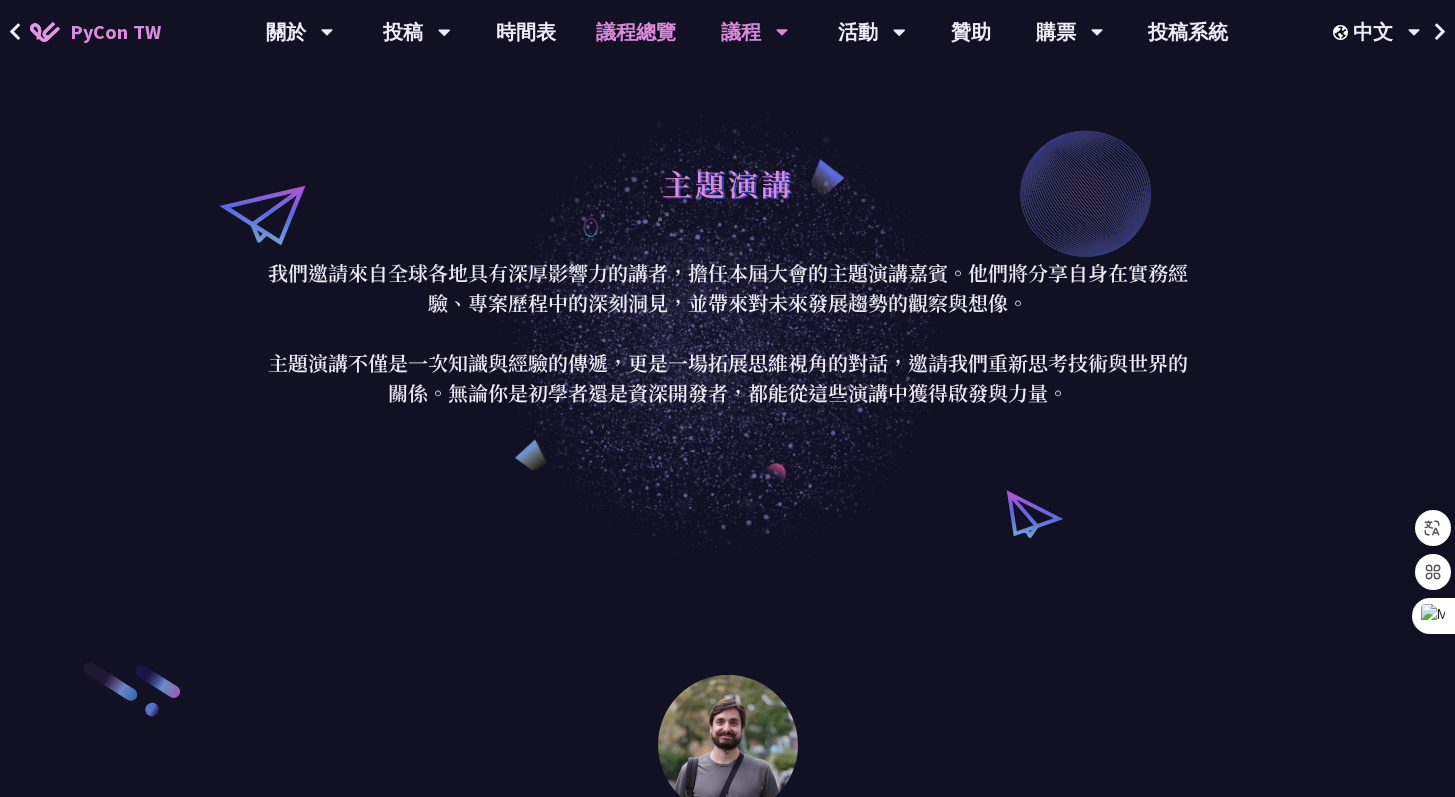 click on "議程總覽" at bounding box center (636, 32) 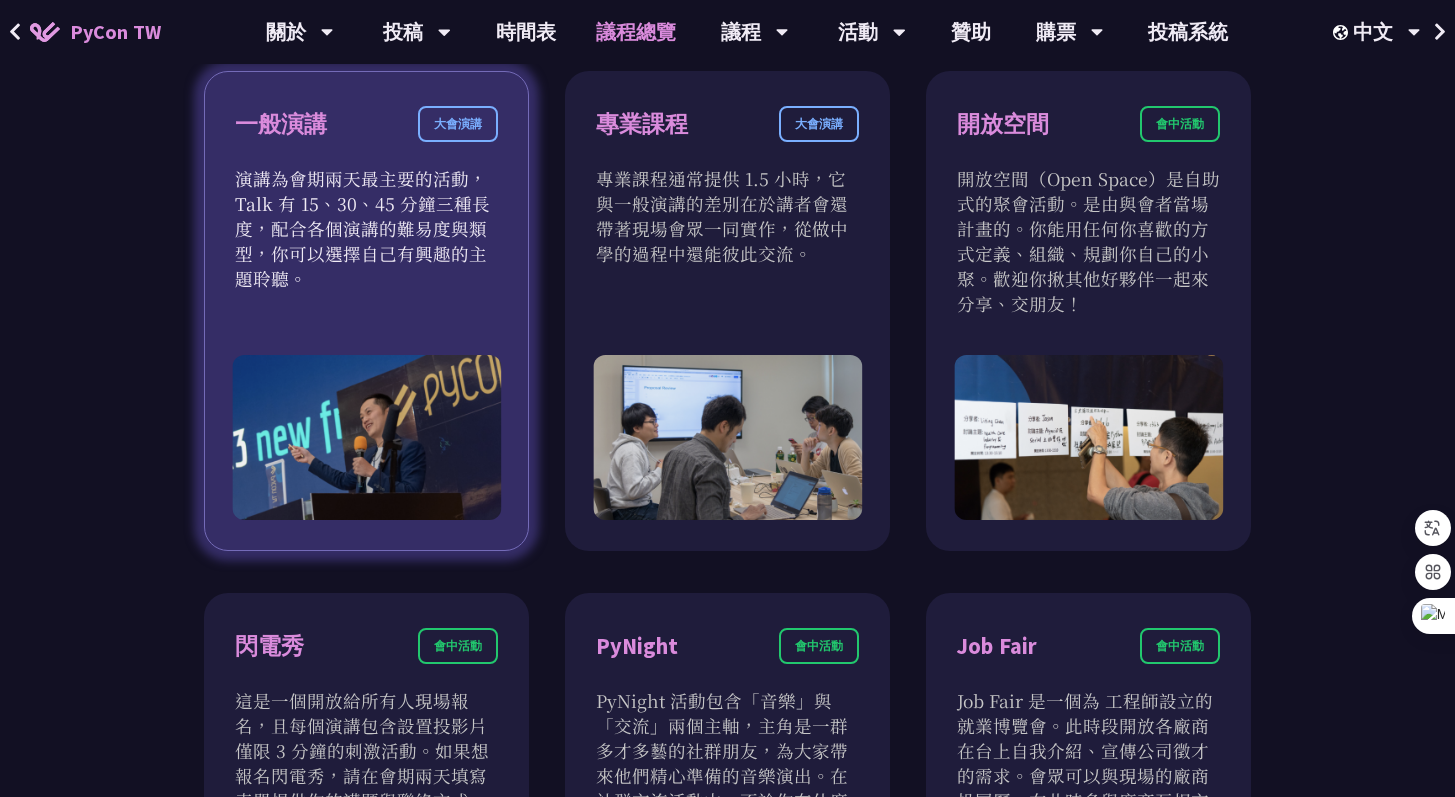 scroll, scrollTop: 1196, scrollLeft: 0, axis: vertical 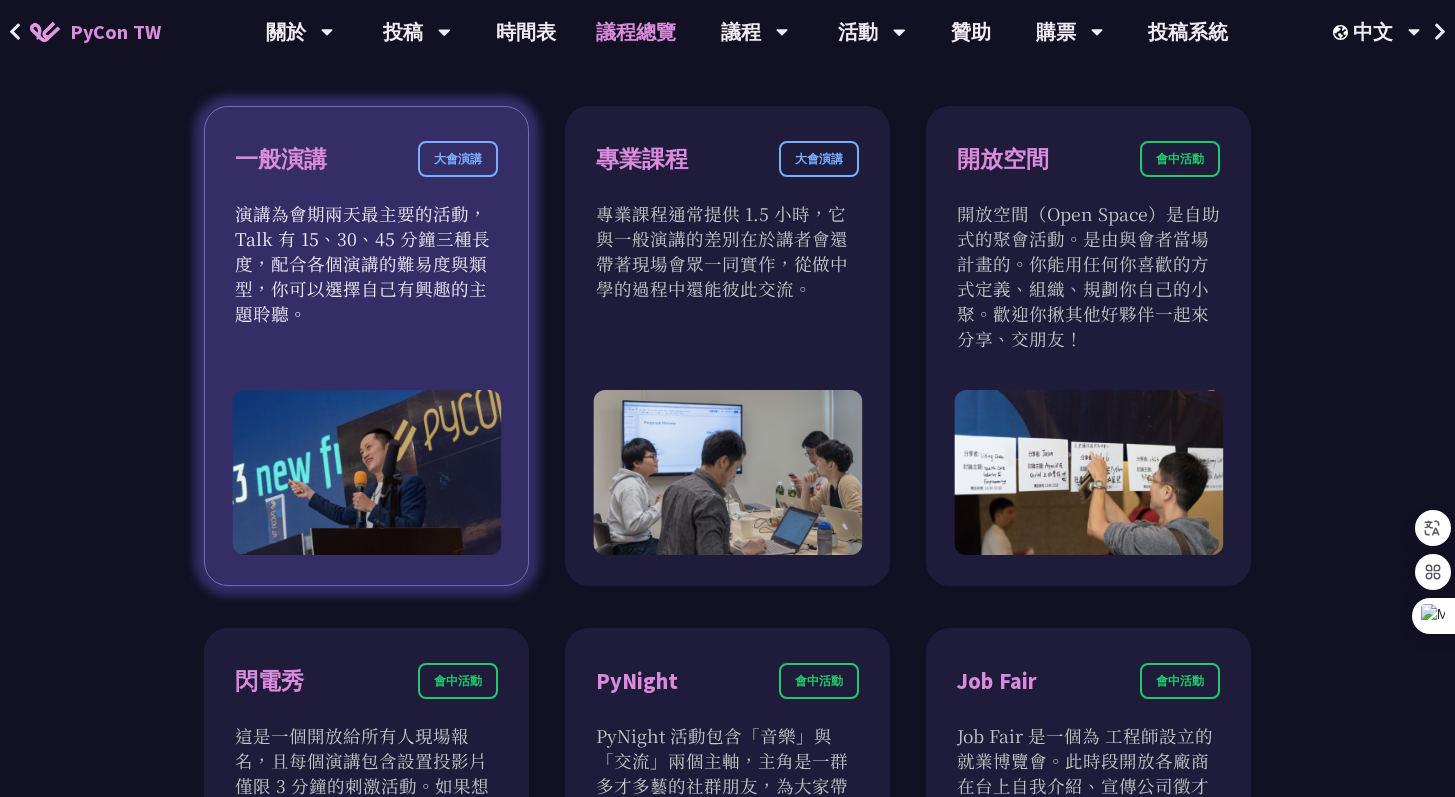 click on "大會演講" at bounding box center (458, 159) 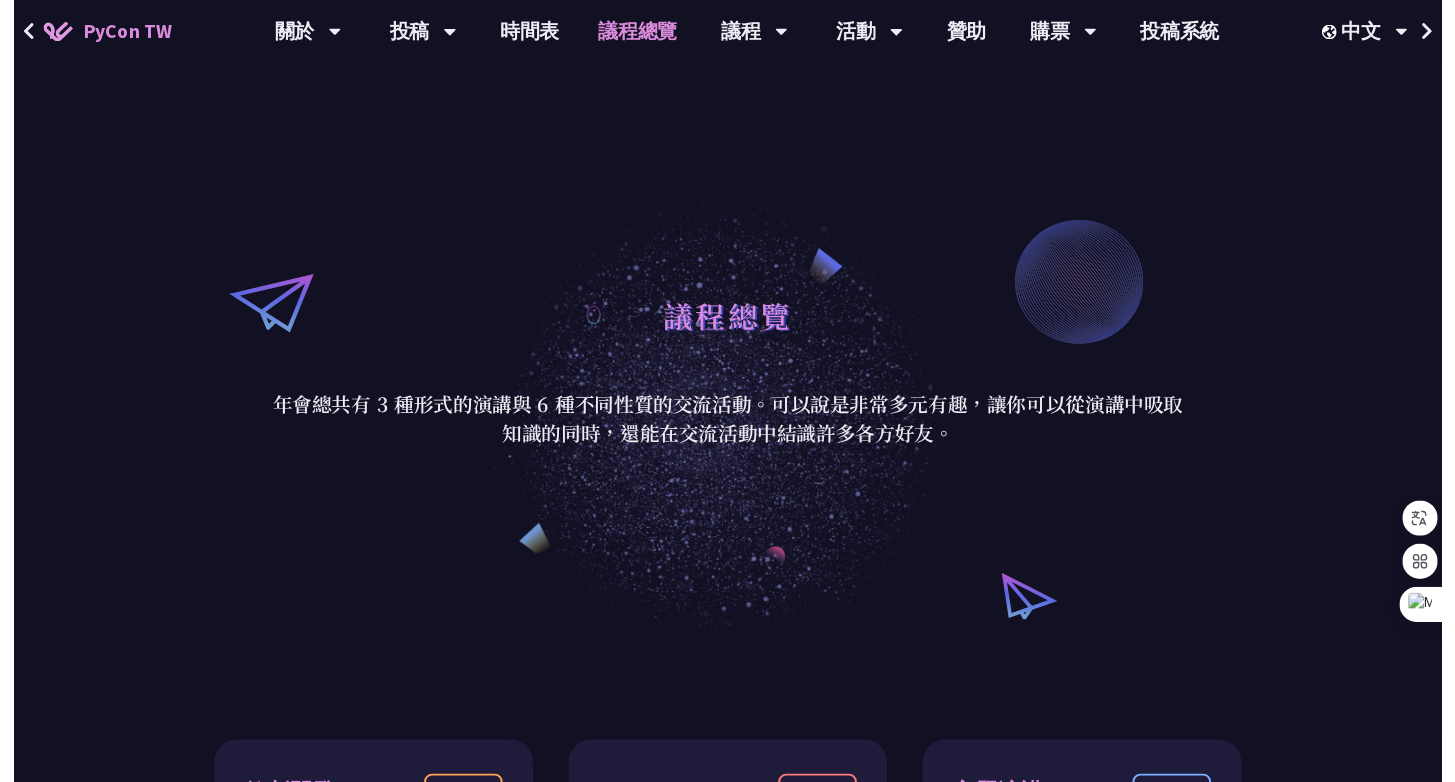 scroll, scrollTop: 0, scrollLeft: 0, axis: both 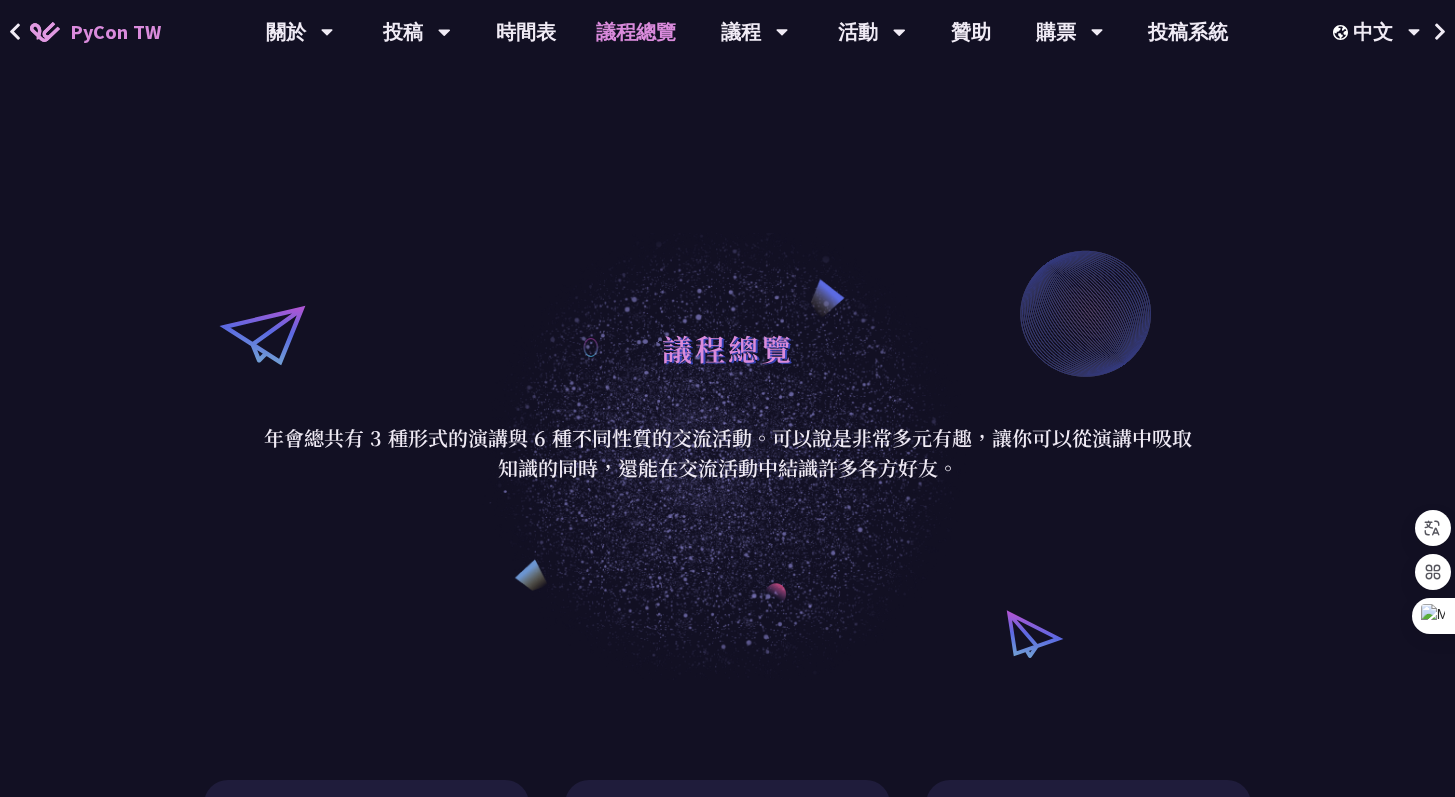 click on "議程總覽" at bounding box center (636, 32) 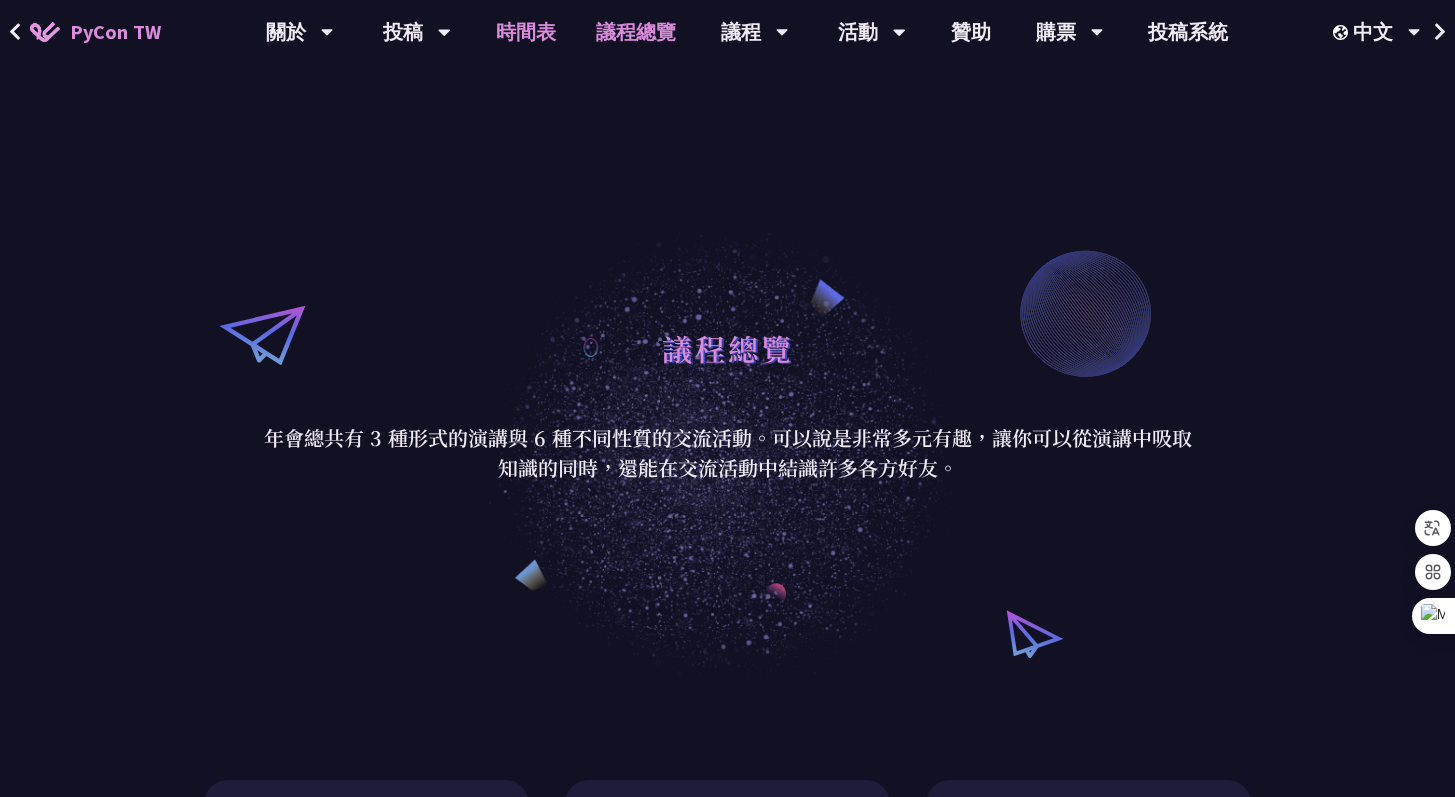click on "時間表" at bounding box center (526, 32) 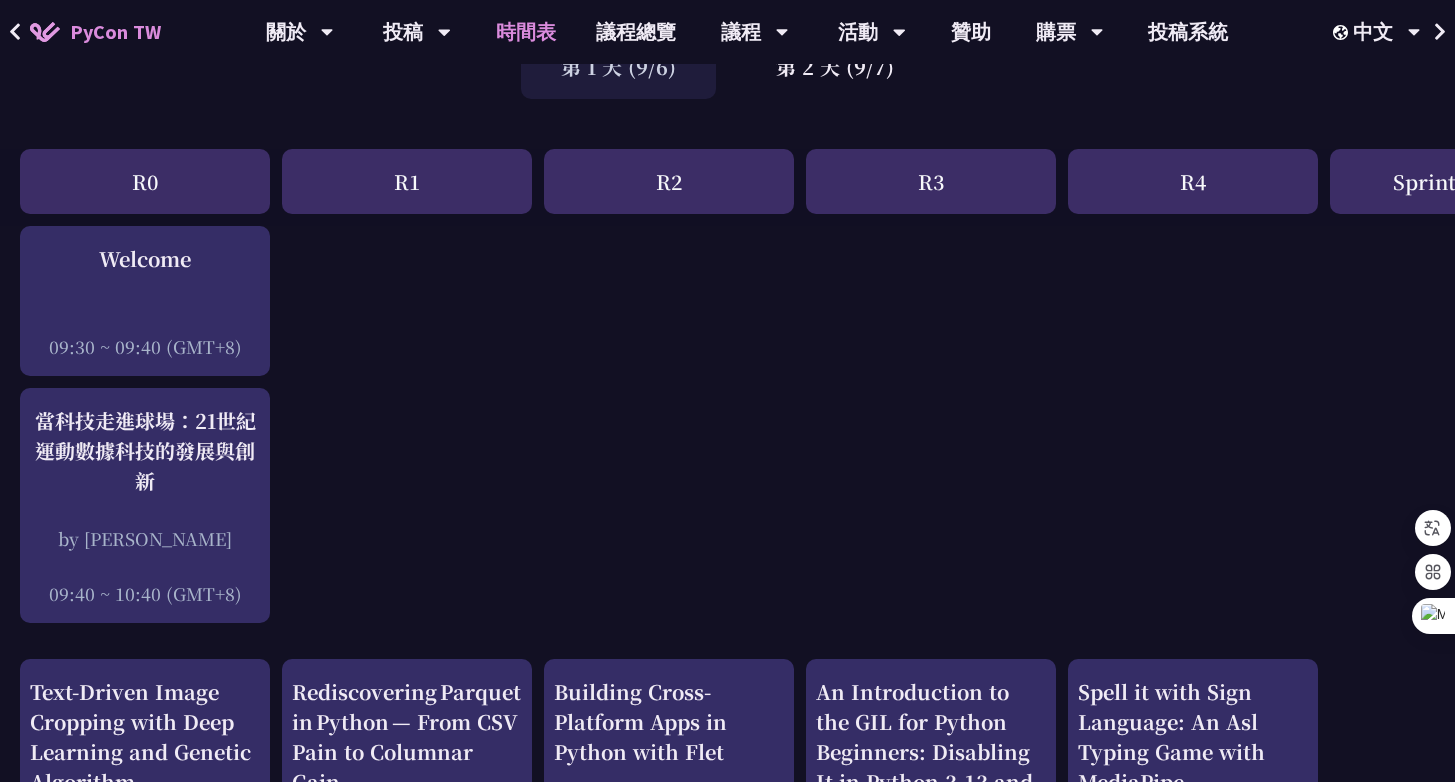 scroll, scrollTop: 0, scrollLeft: 0, axis: both 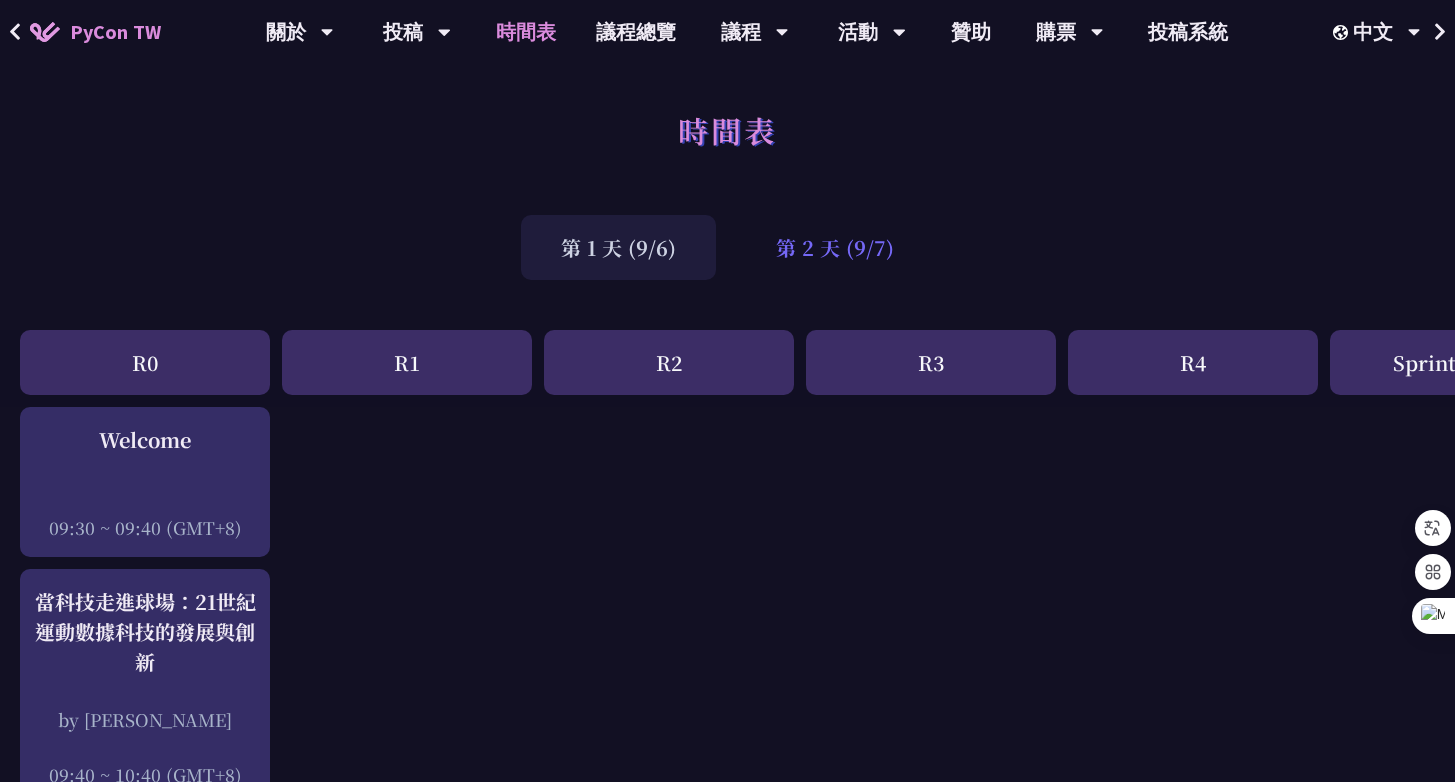 click on "第 2 天 (9/7)" at bounding box center (835, 247) 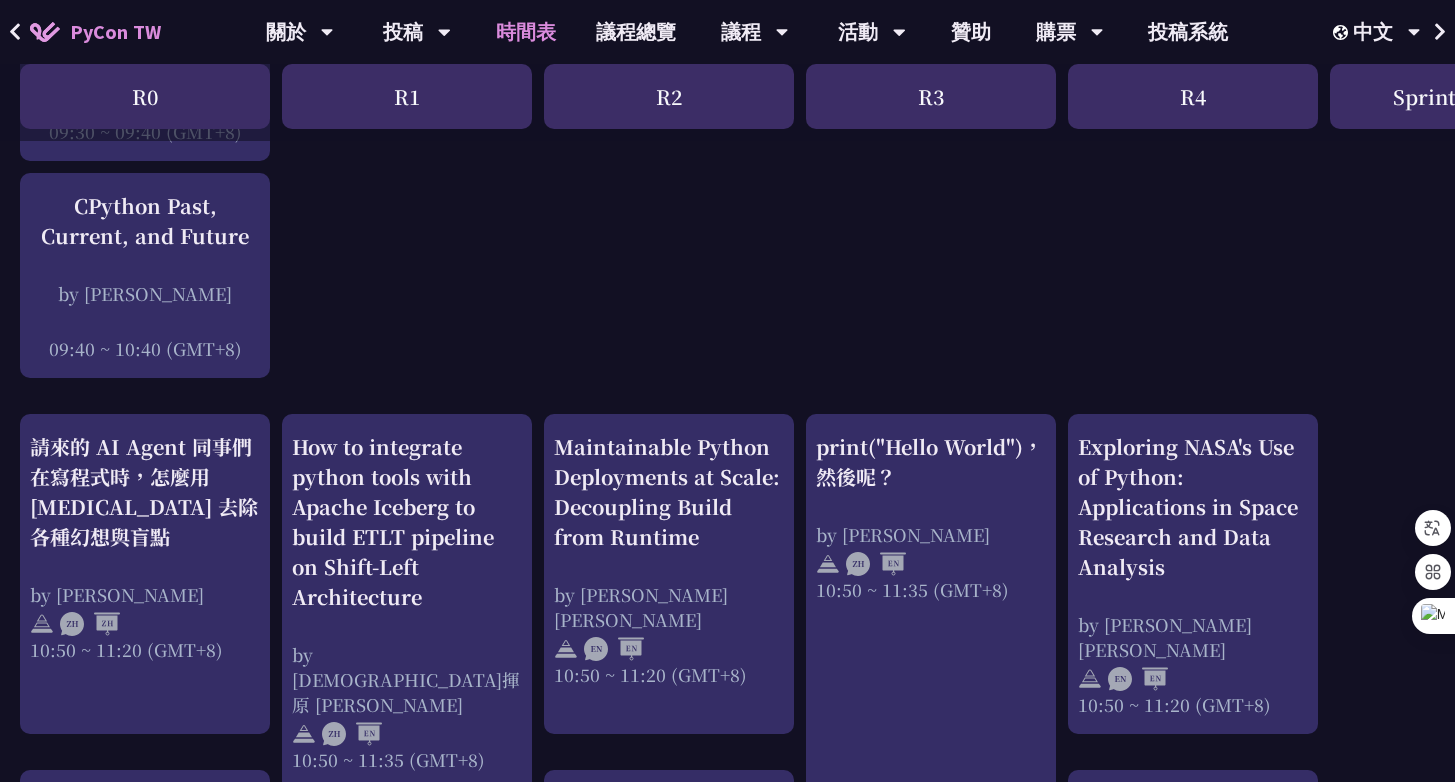scroll, scrollTop: 120, scrollLeft: 0, axis: vertical 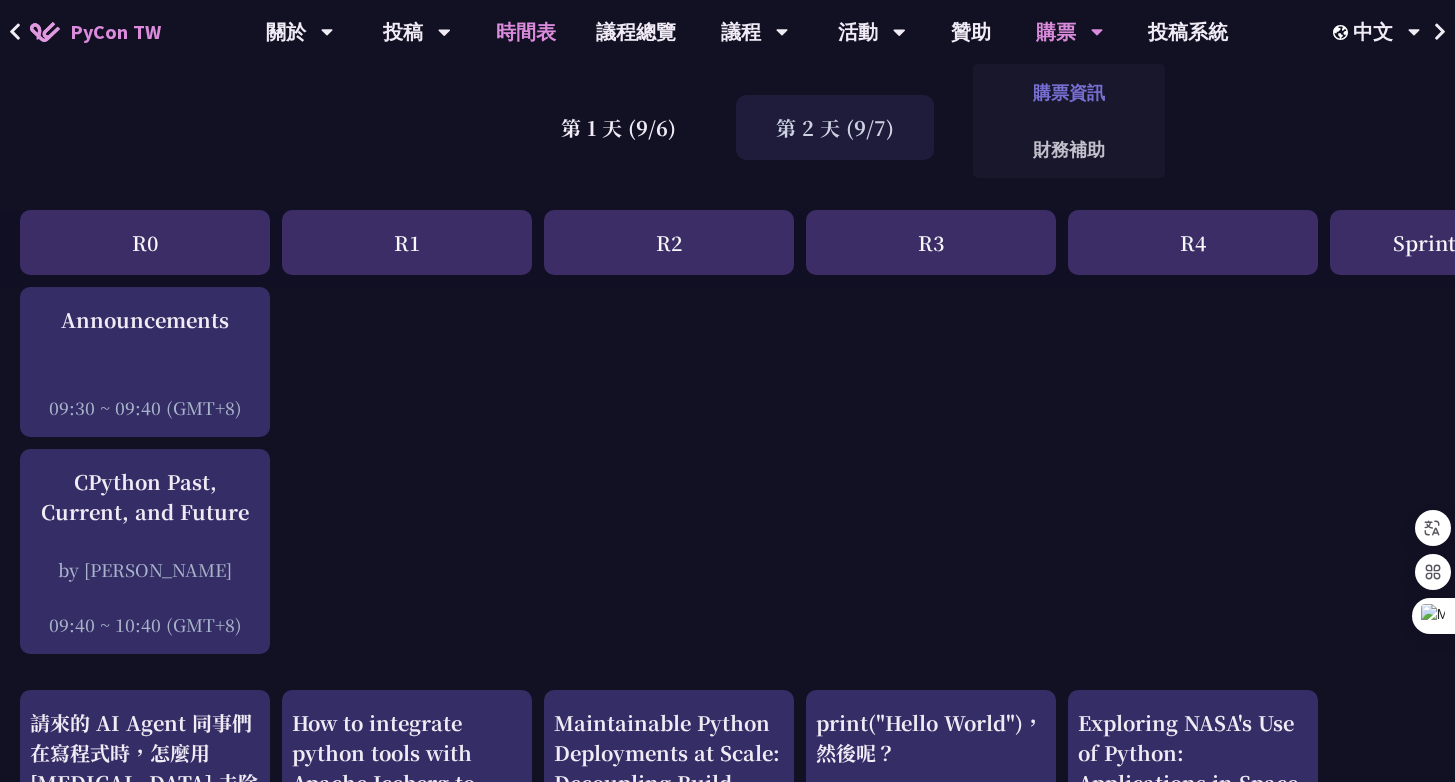 click on "購票資訊" at bounding box center (1069, 92) 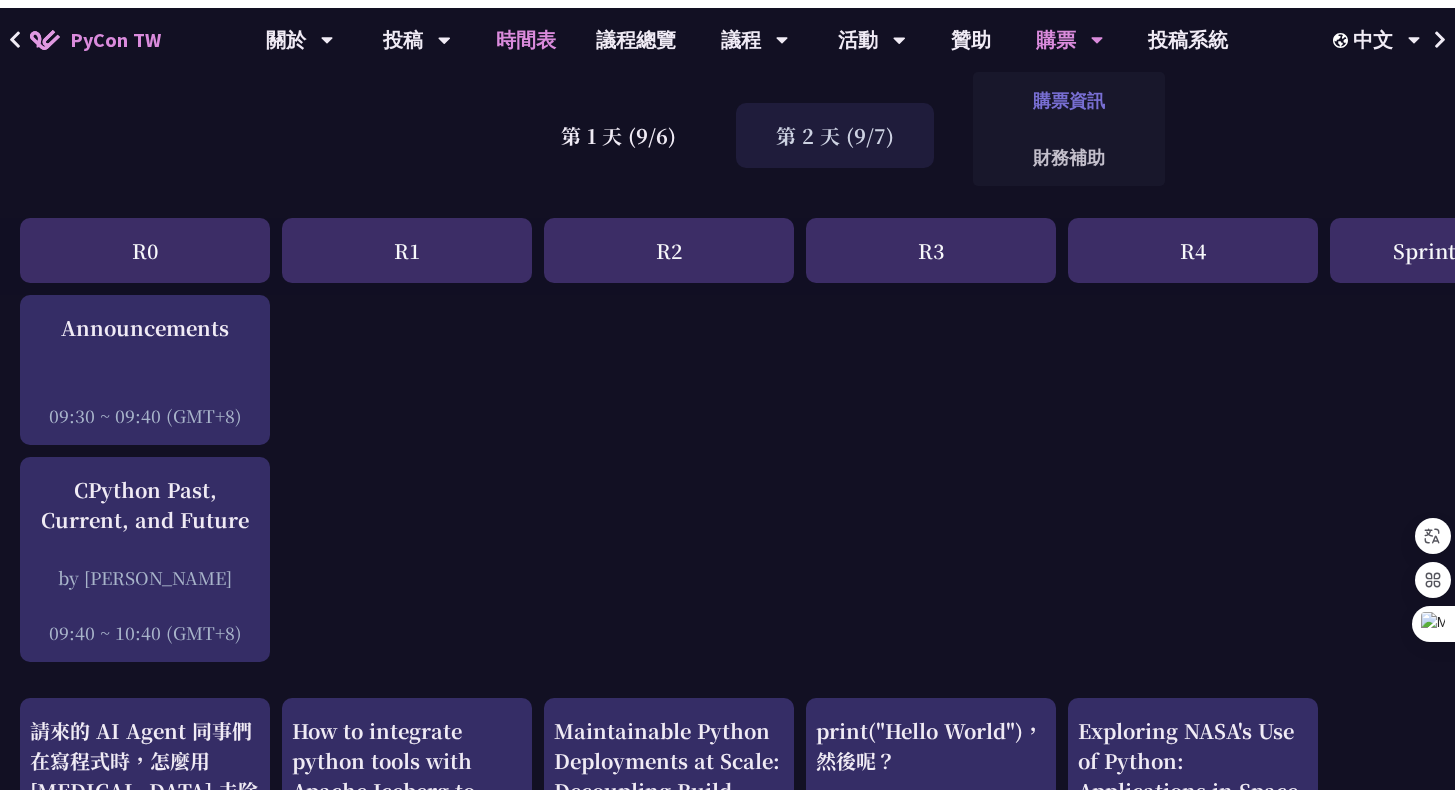 scroll, scrollTop: 0, scrollLeft: 0, axis: both 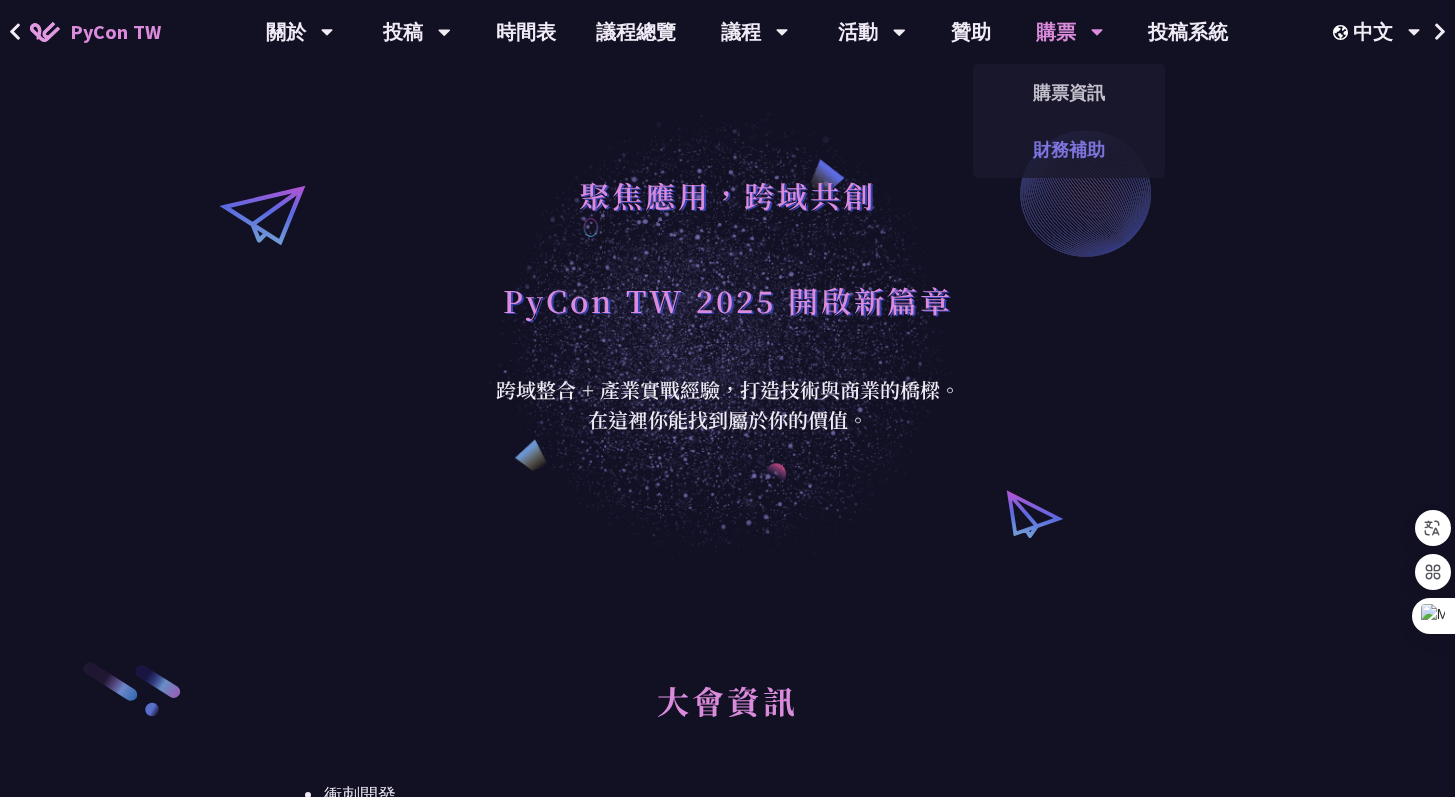 click on "財務補助" at bounding box center [1069, 149] 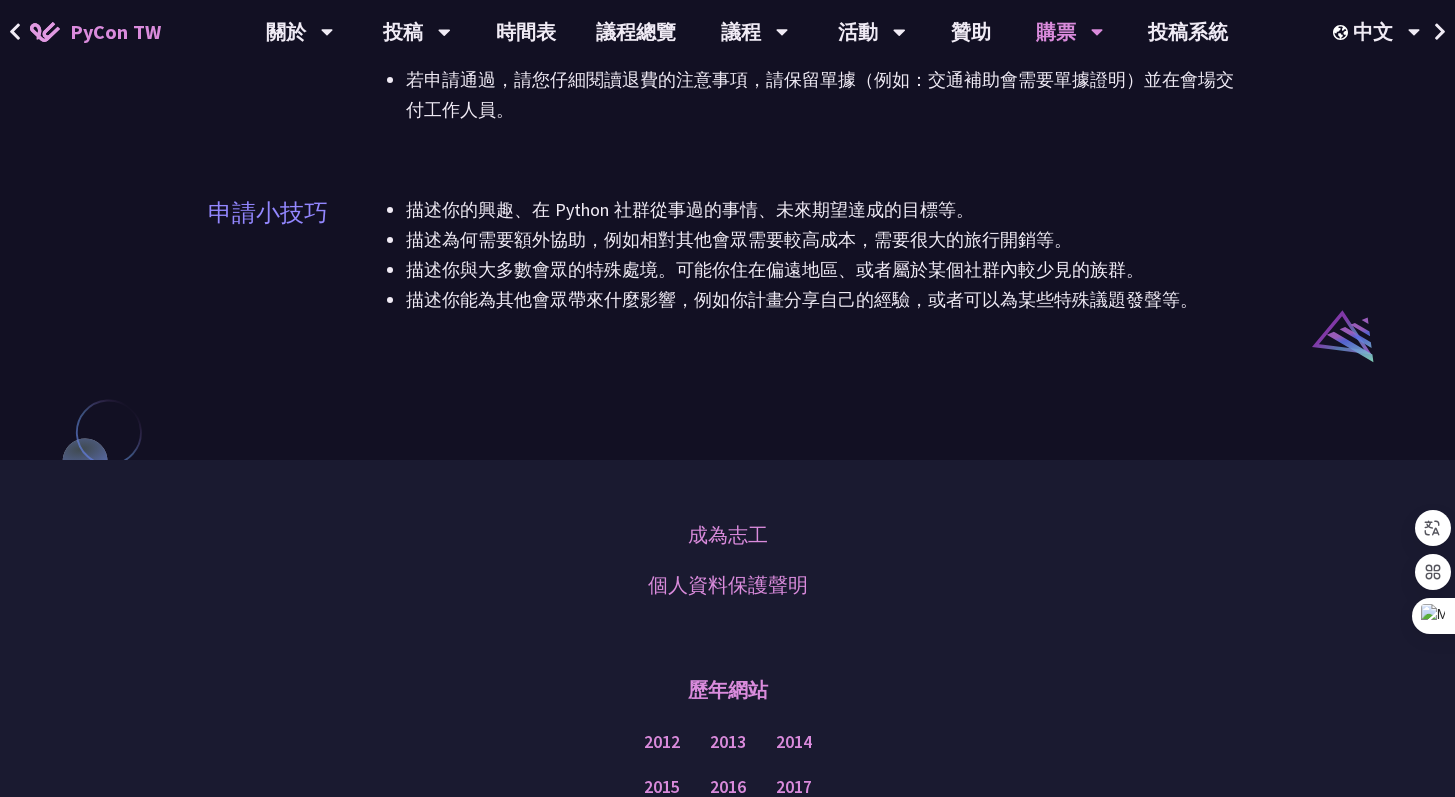 scroll, scrollTop: 1153, scrollLeft: 0, axis: vertical 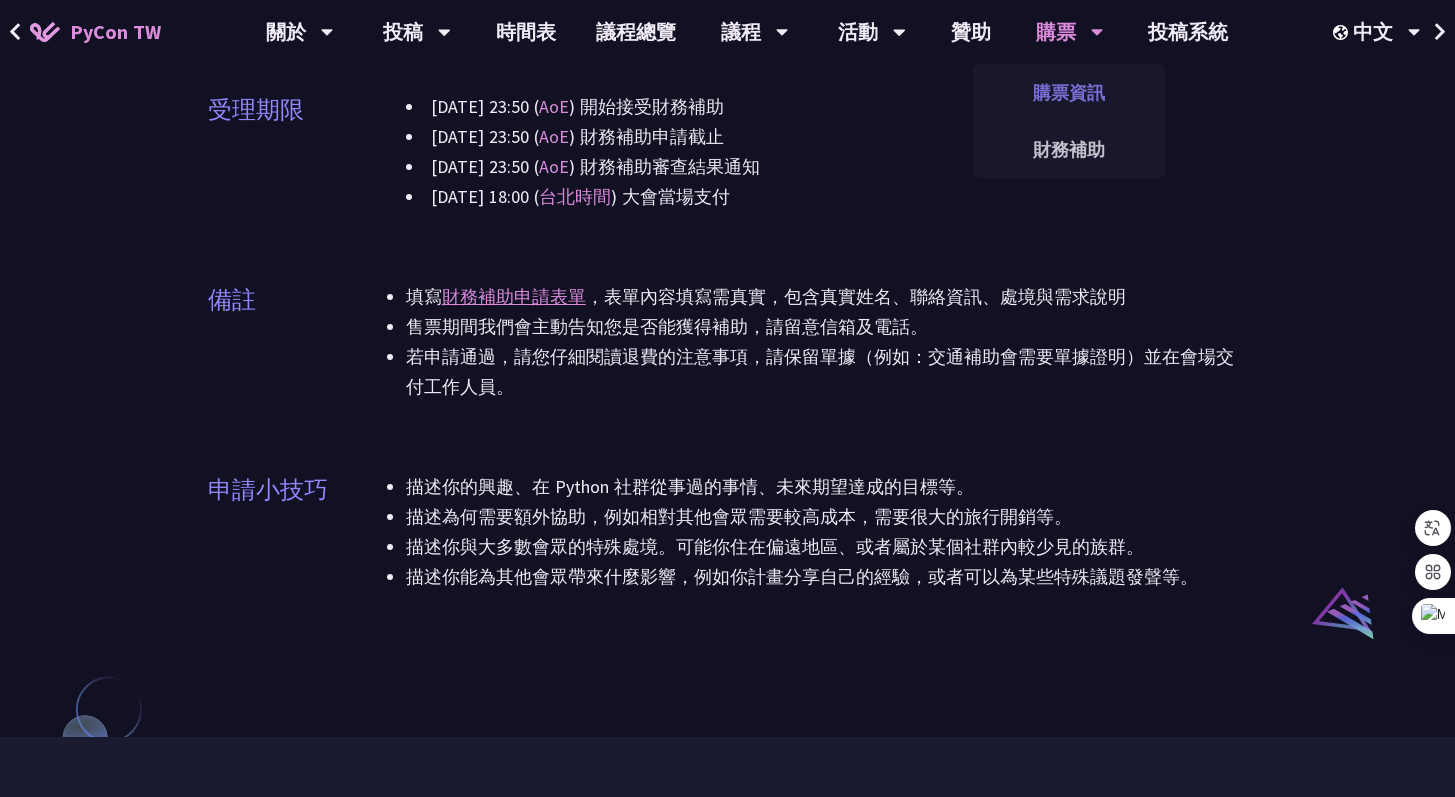 click on "購票資訊" at bounding box center (1069, 92) 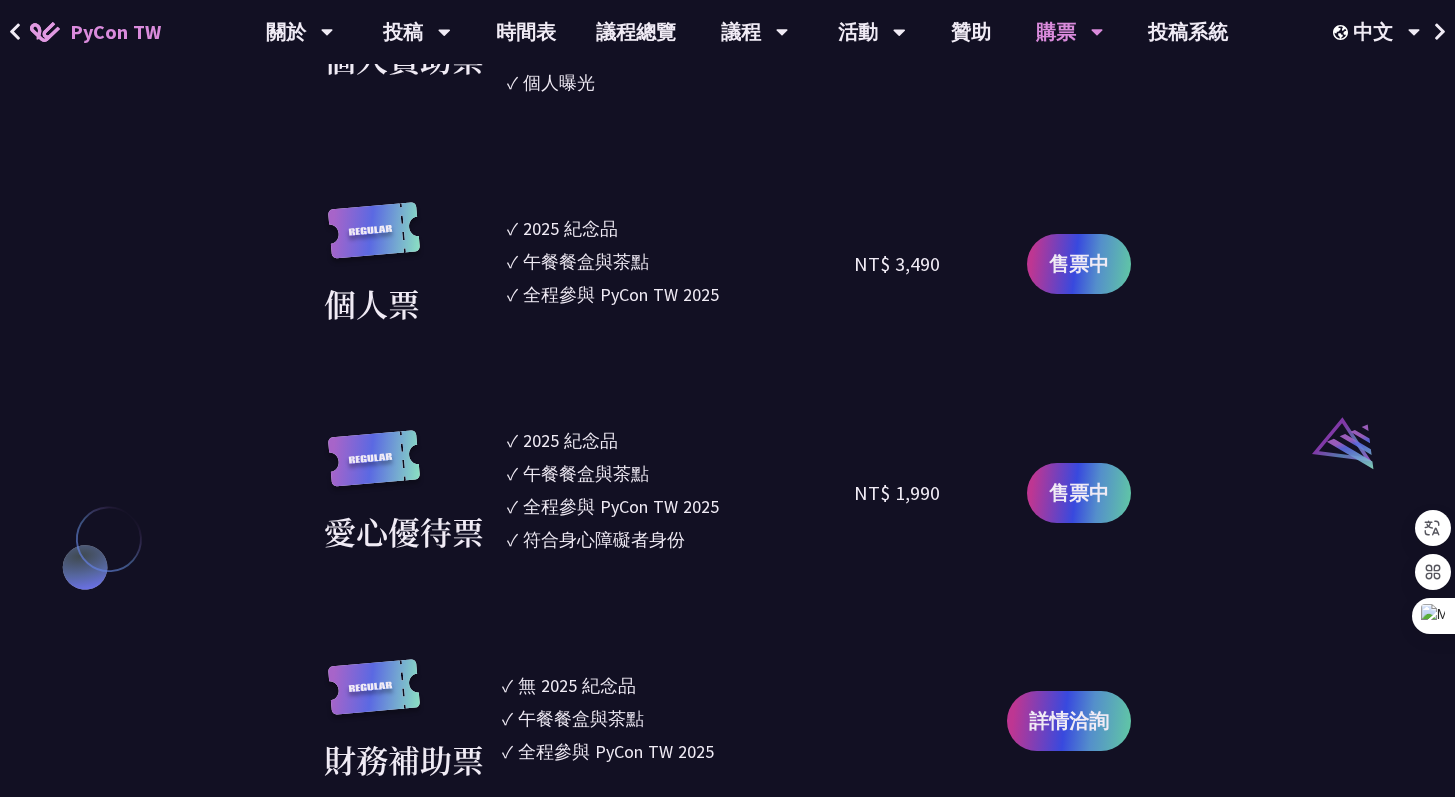 scroll, scrollTop: 1849, scrollLeft: 0, axis: vertical 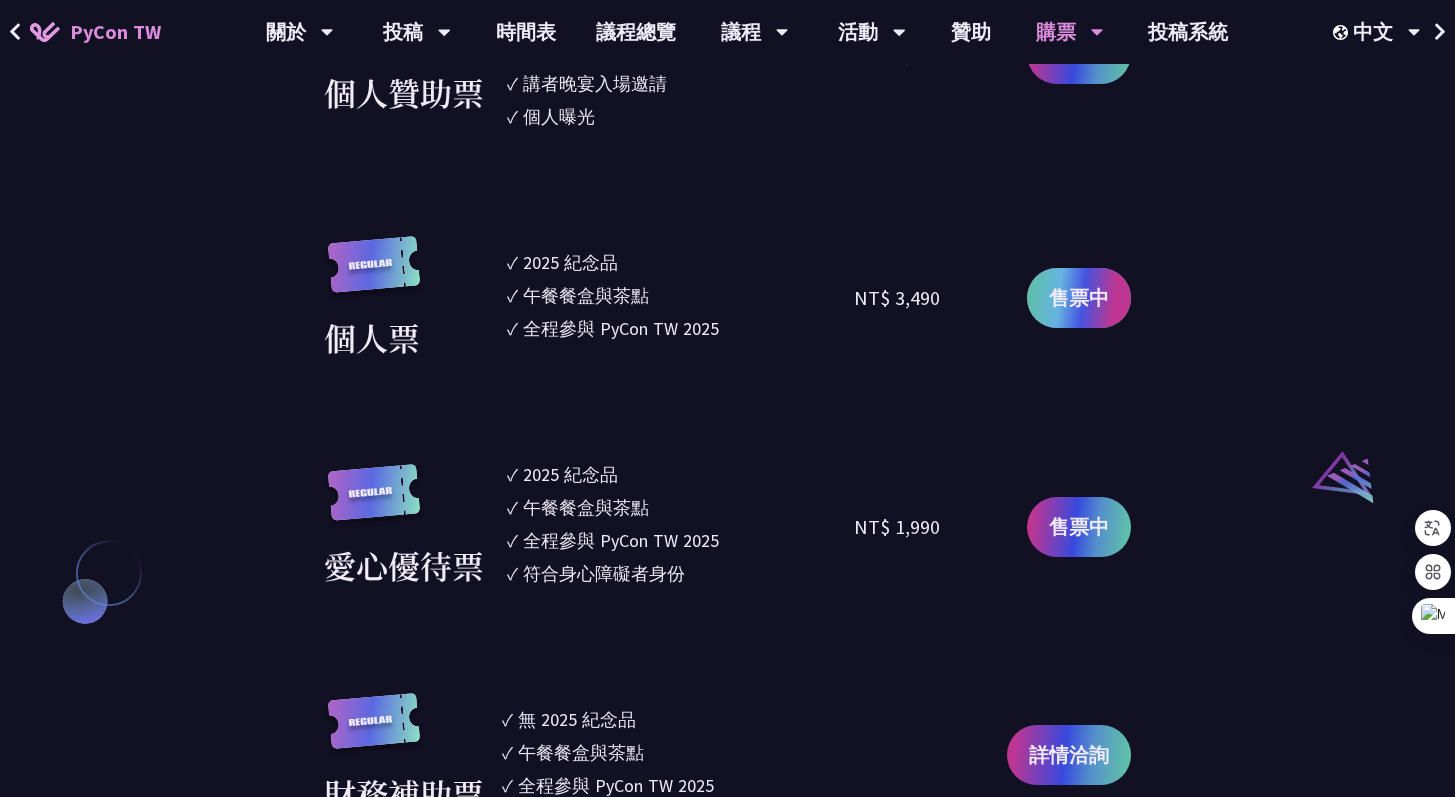 click on "售票中" at bounding box center [1079, 298] 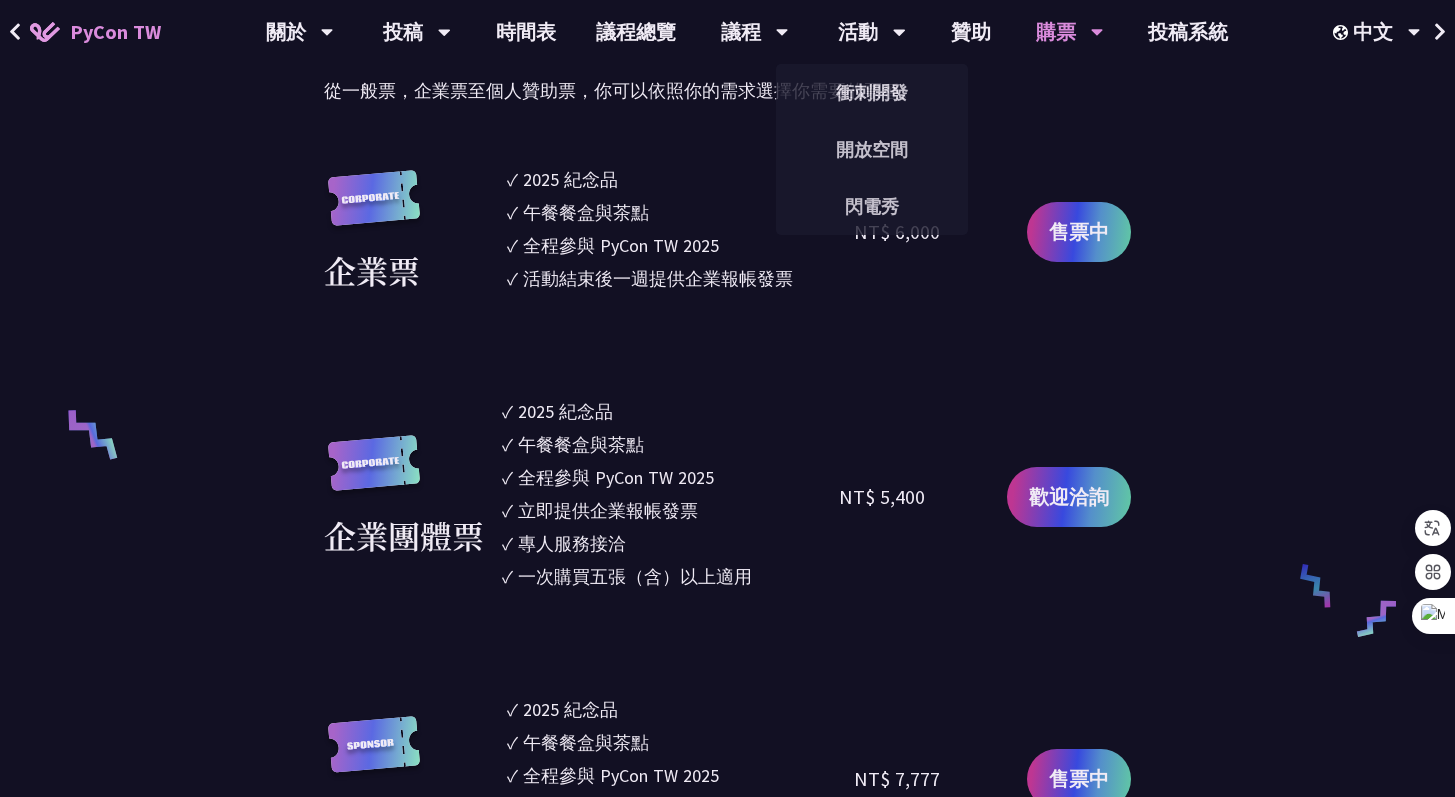 scroll, scrollTop: 1015, scrollLeft: 0, axis: vertical 